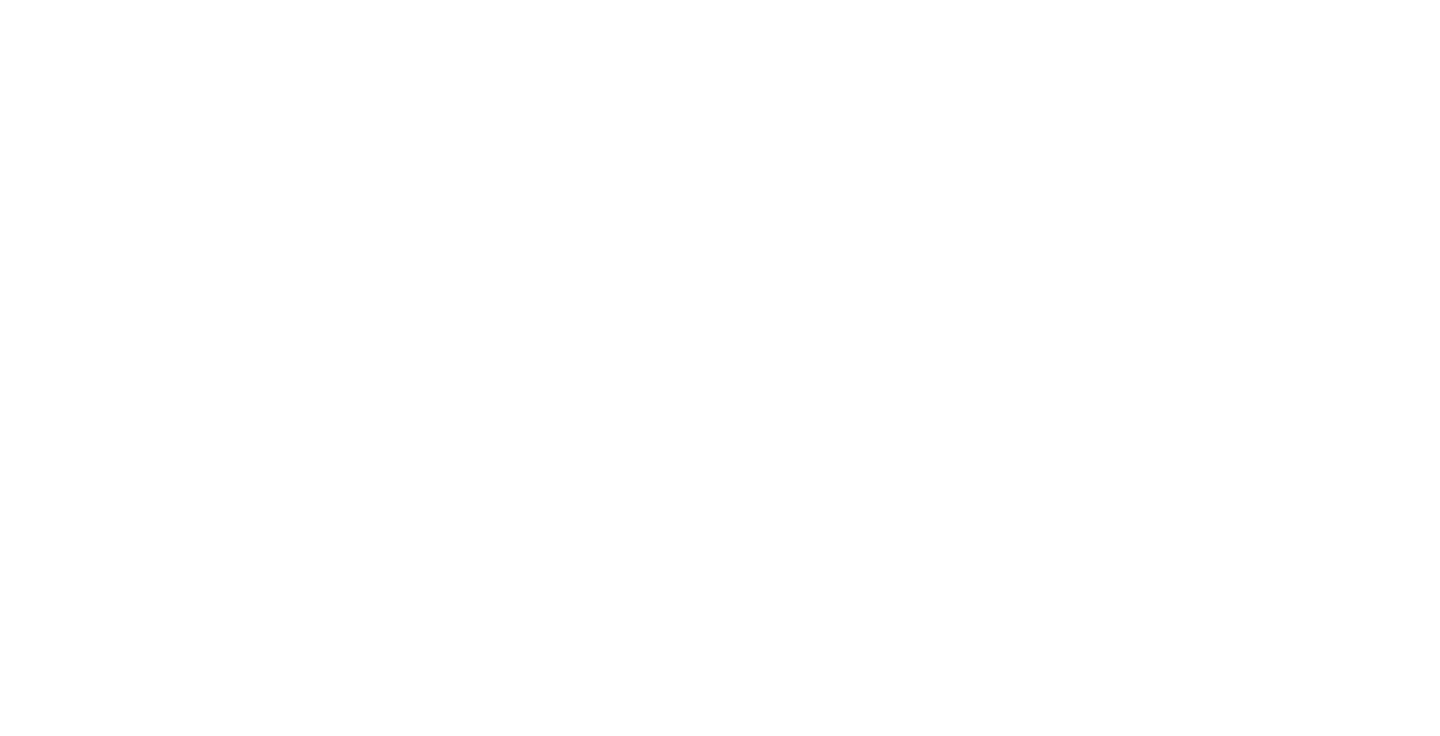 scroll, scrollTop: 0, scrollLeft: 0, axis: both 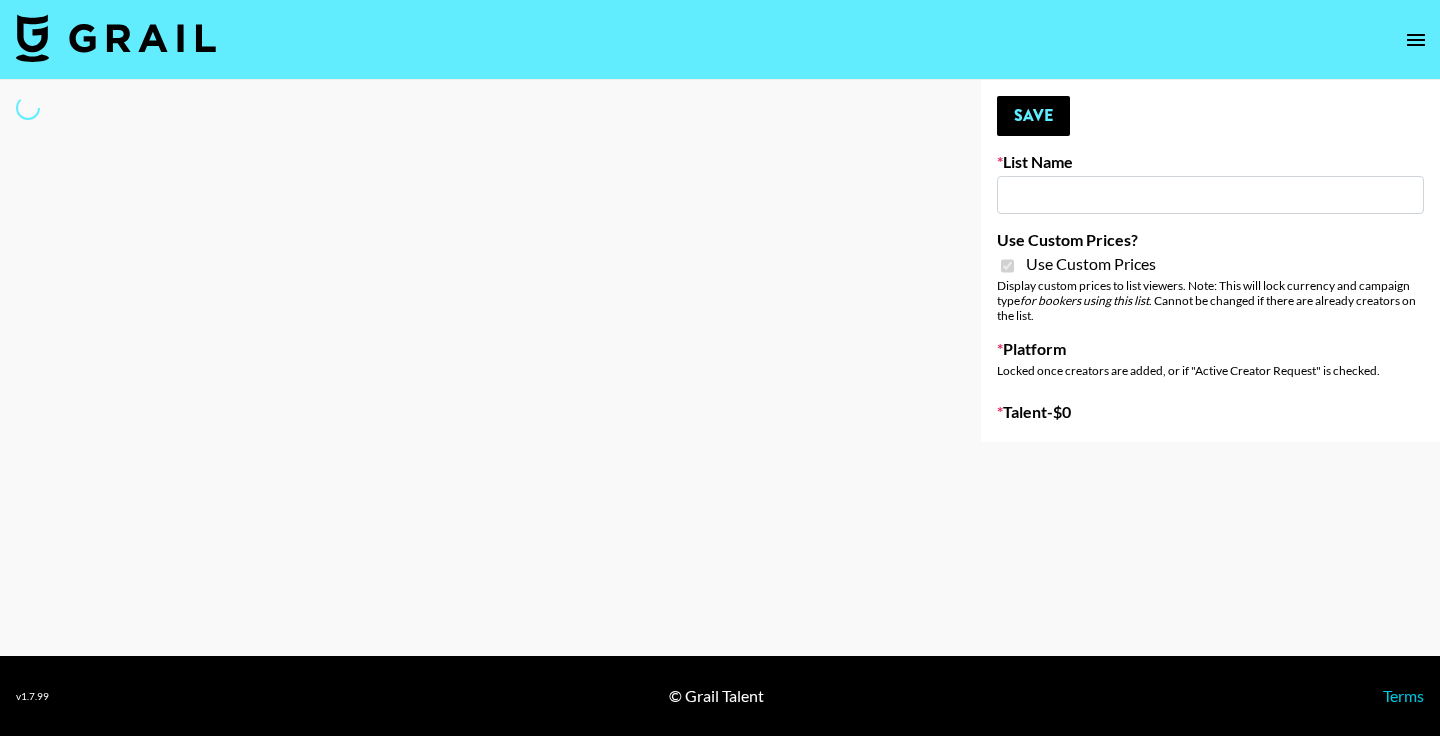 type on "Question AI" 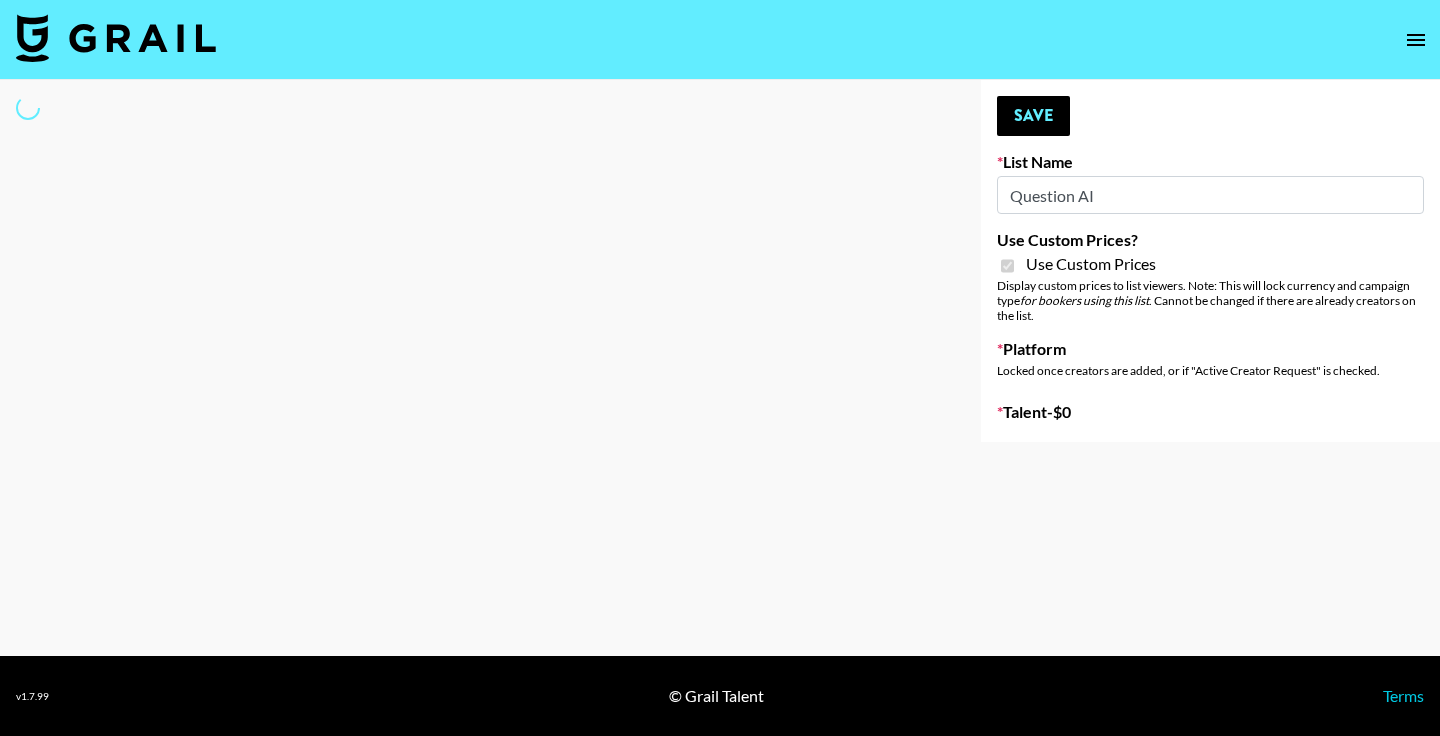 select on "Brand" 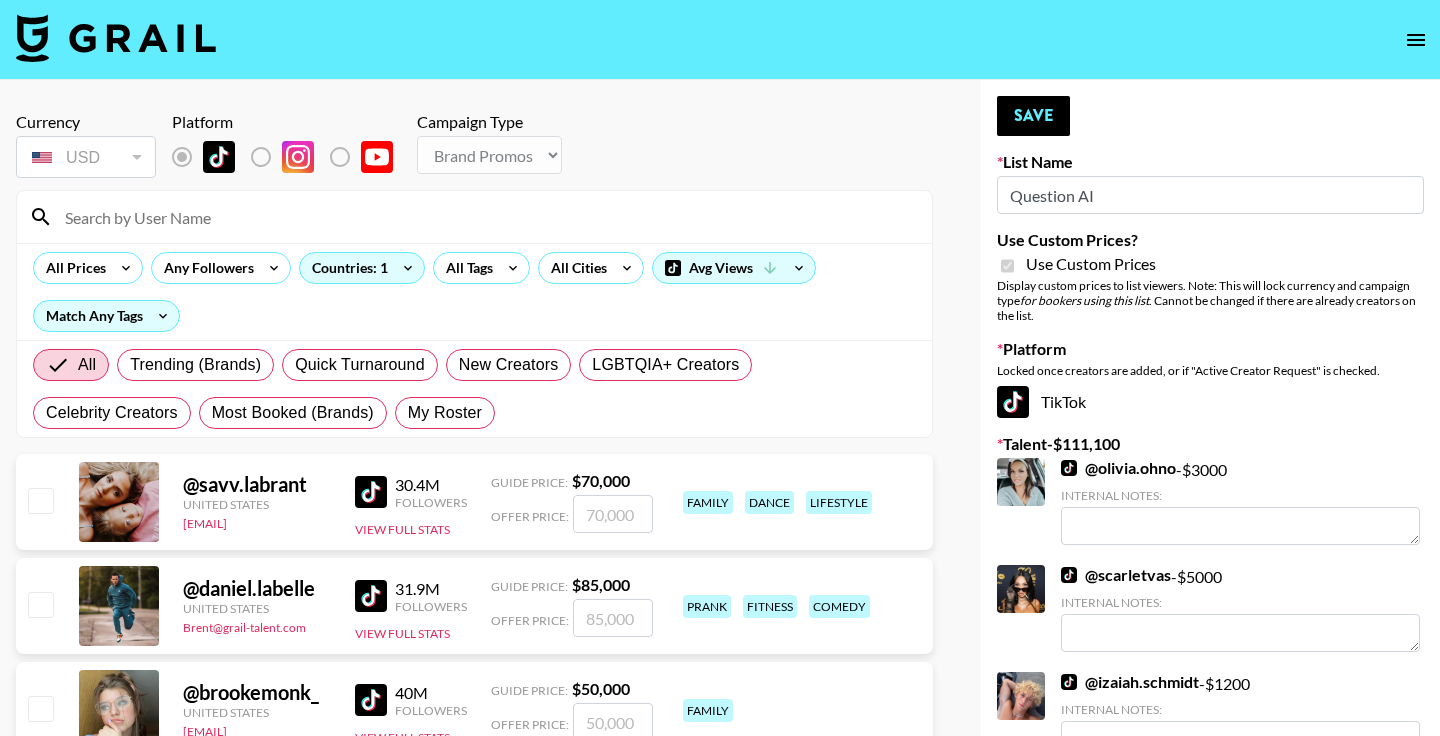click at bounding box center (486, 217) 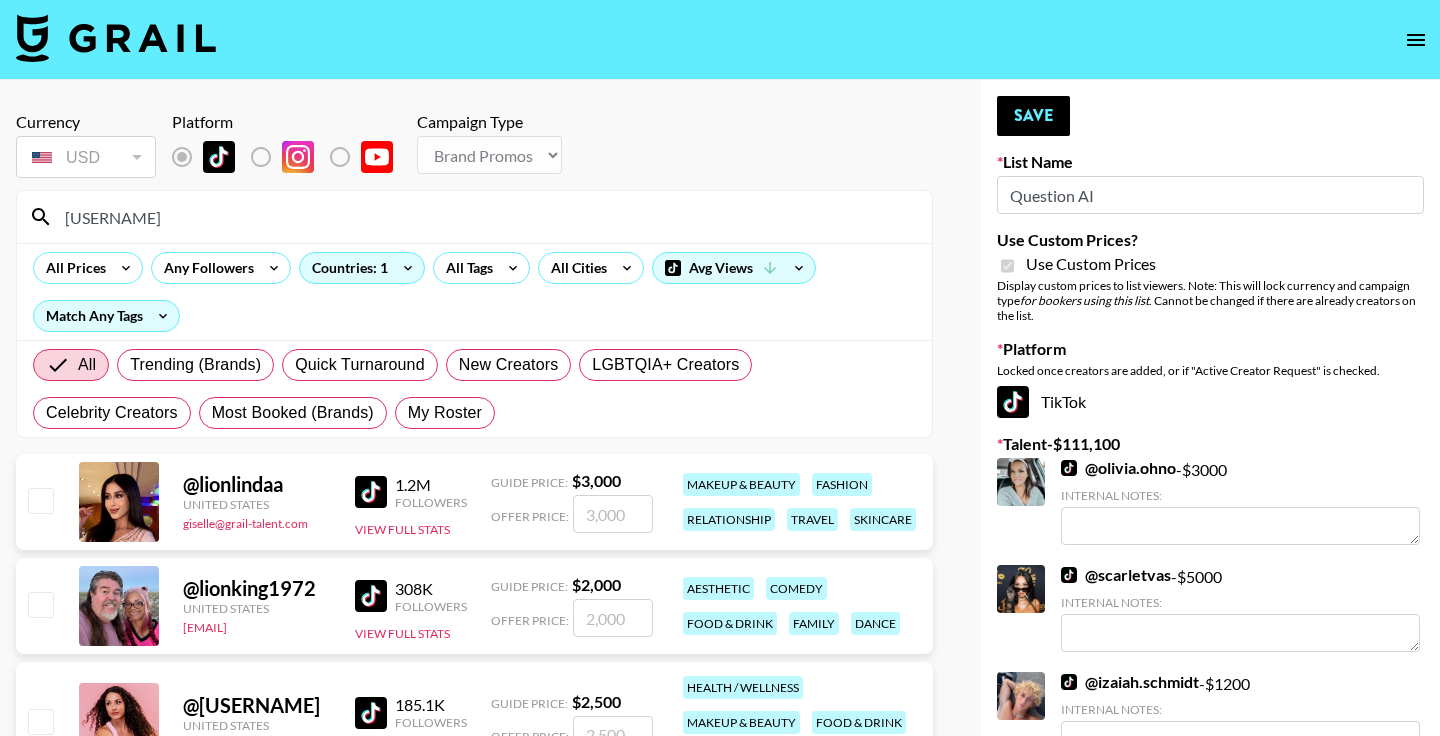 type on "lion" 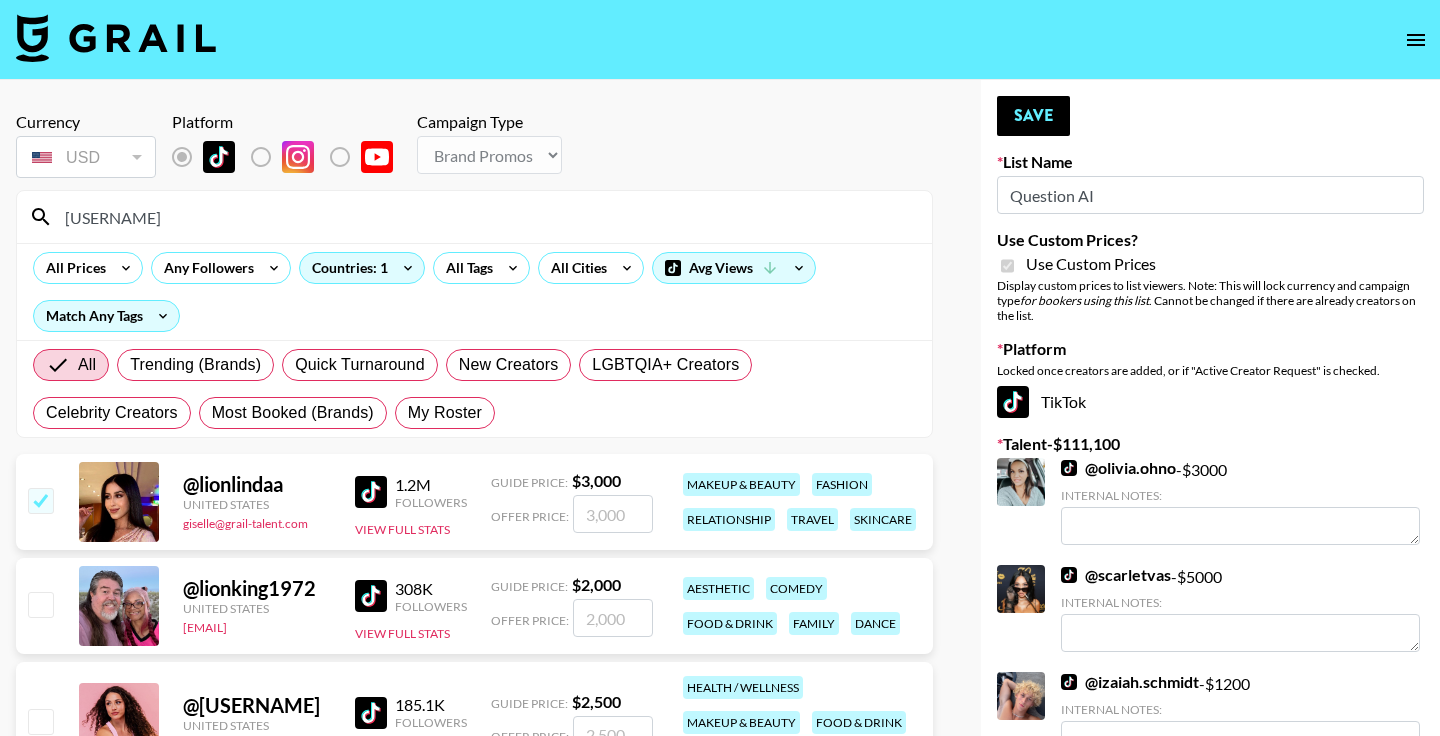 checkbox on "true" 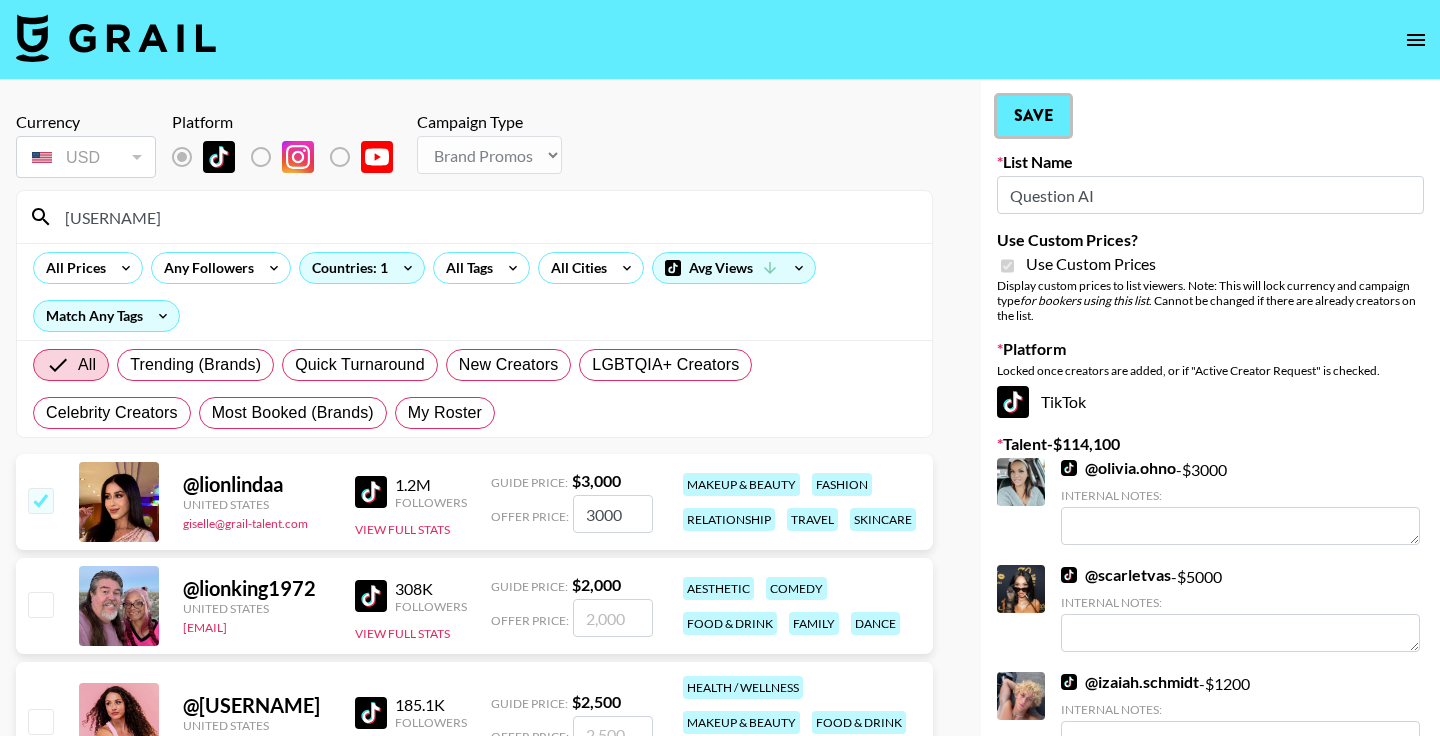 click on "Save" at bounding box center [1033, 116] 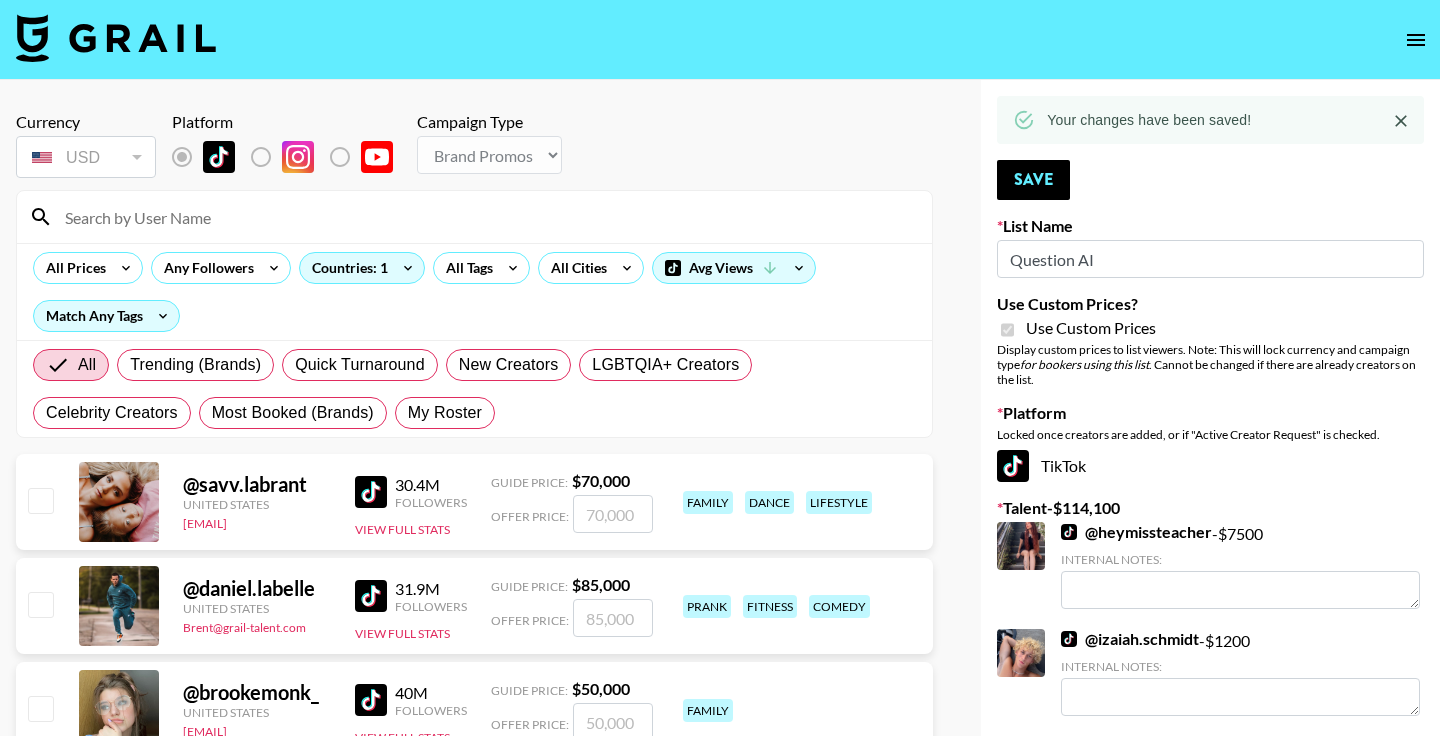 click at bounding box center [486, 217] 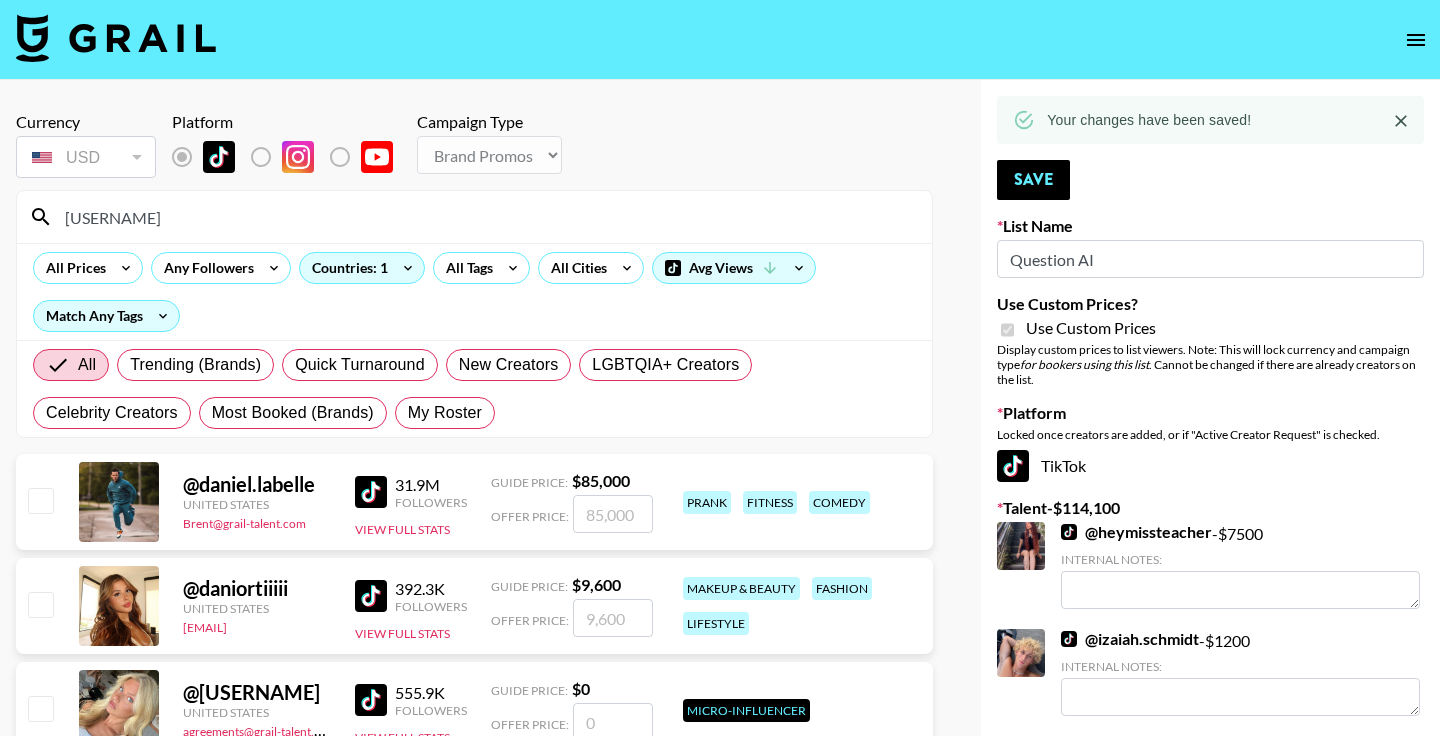 type on "danielsadoh" 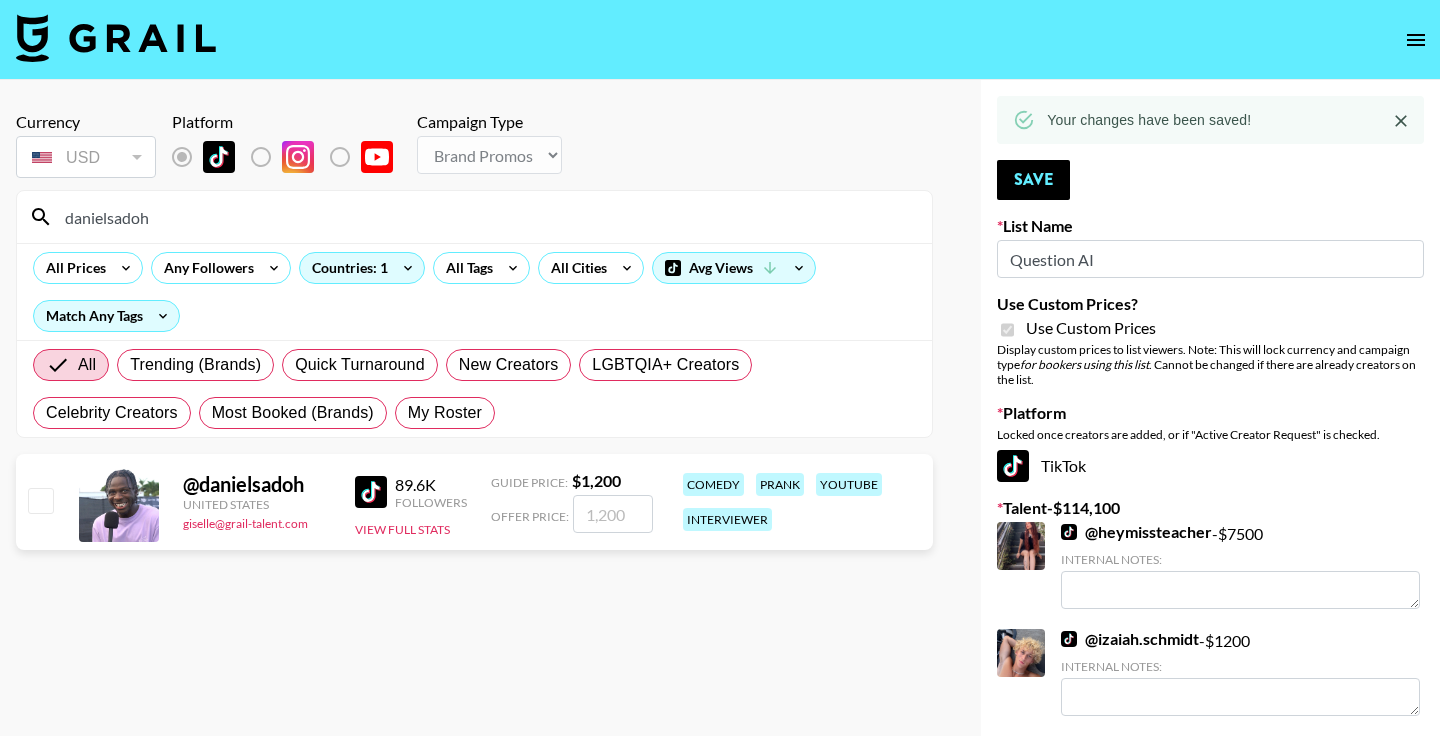 click at bounding box center [40, 500] 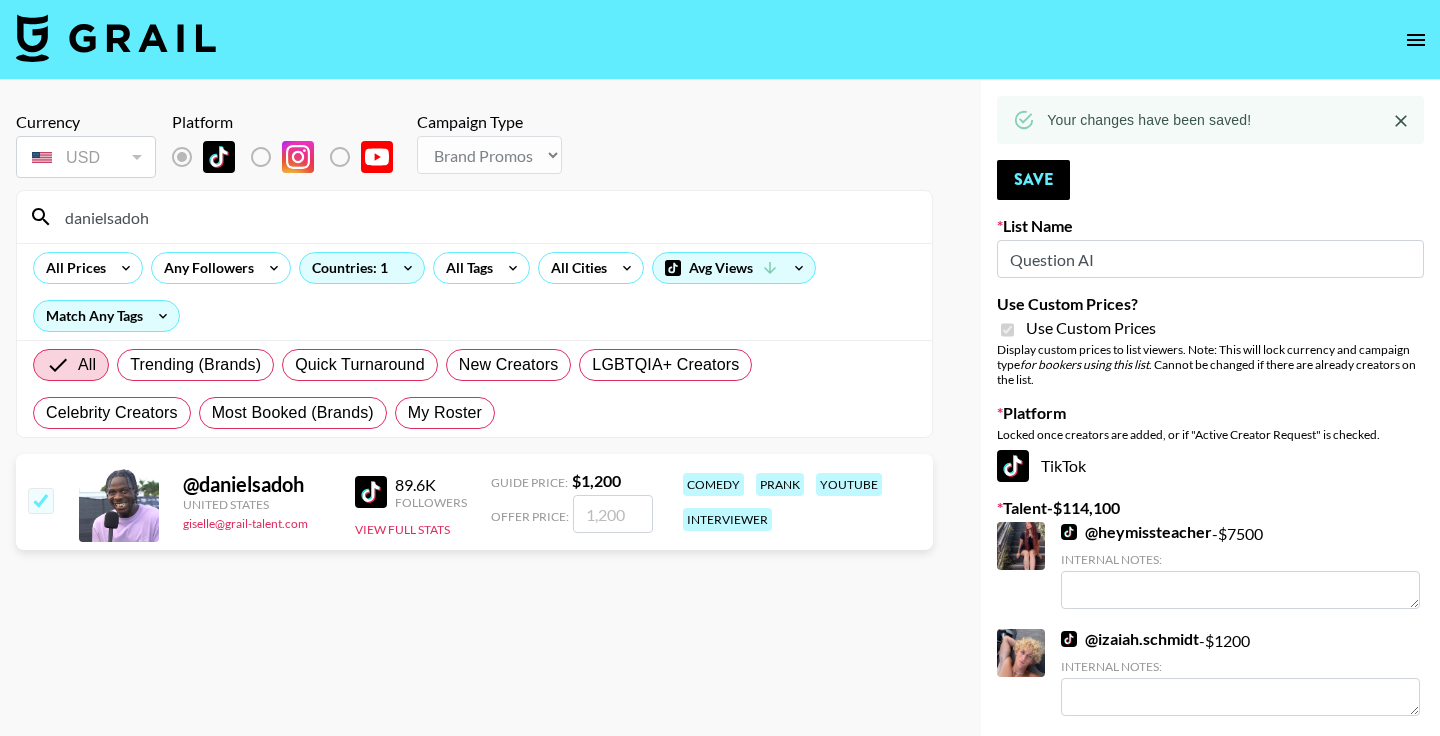 checkbox on "true" 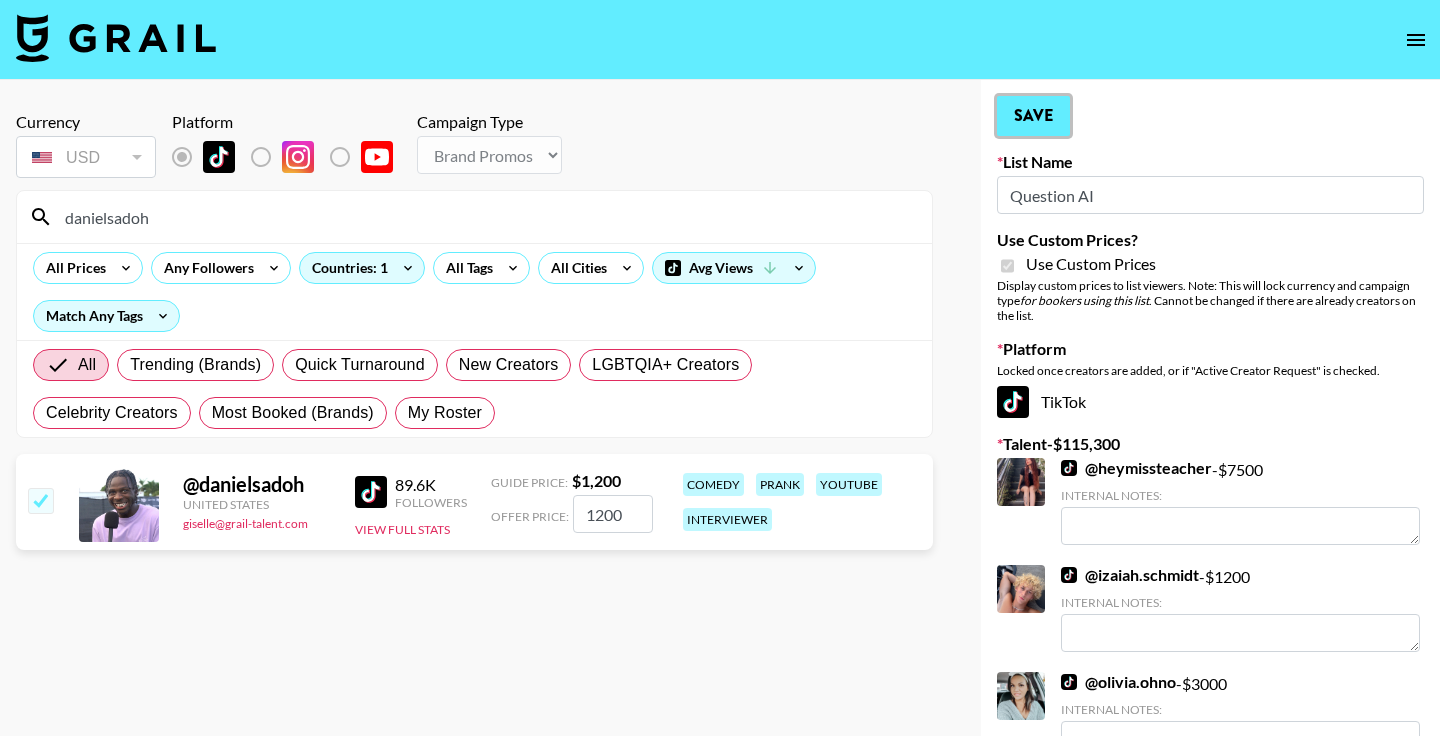 click on "Save" at bounding box center [1033, 116] 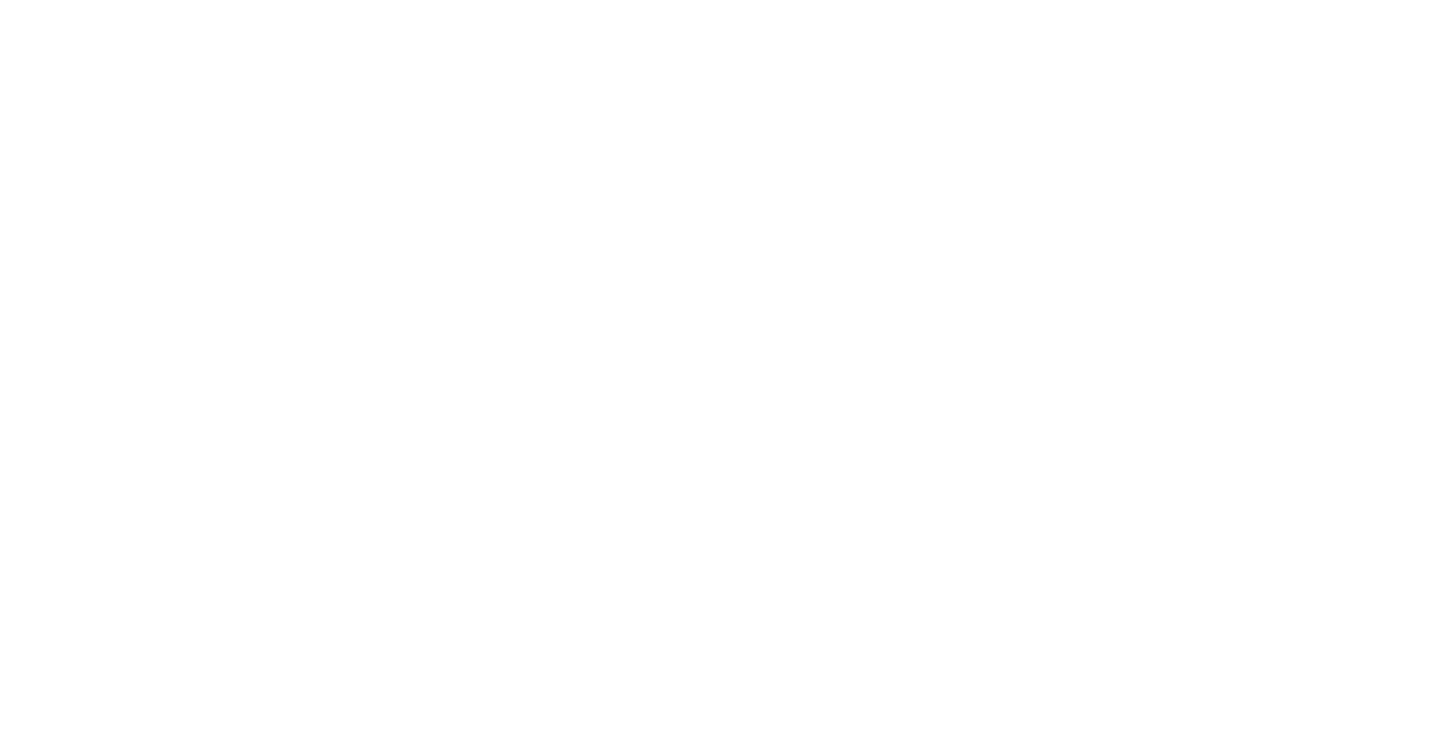 scroll, scrollTop: 0, scrollLeft: 0, axis: both 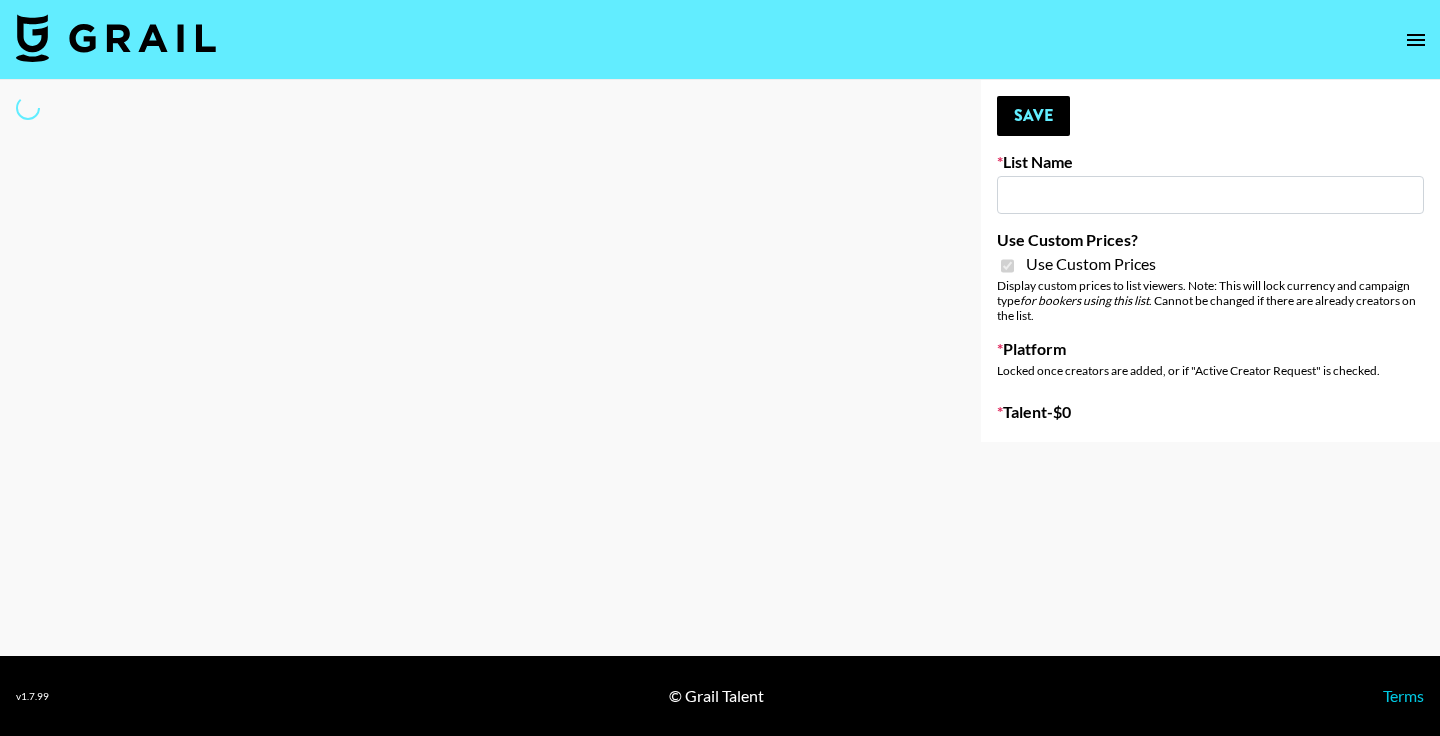 type on "Some By Mi (8th Aug)" 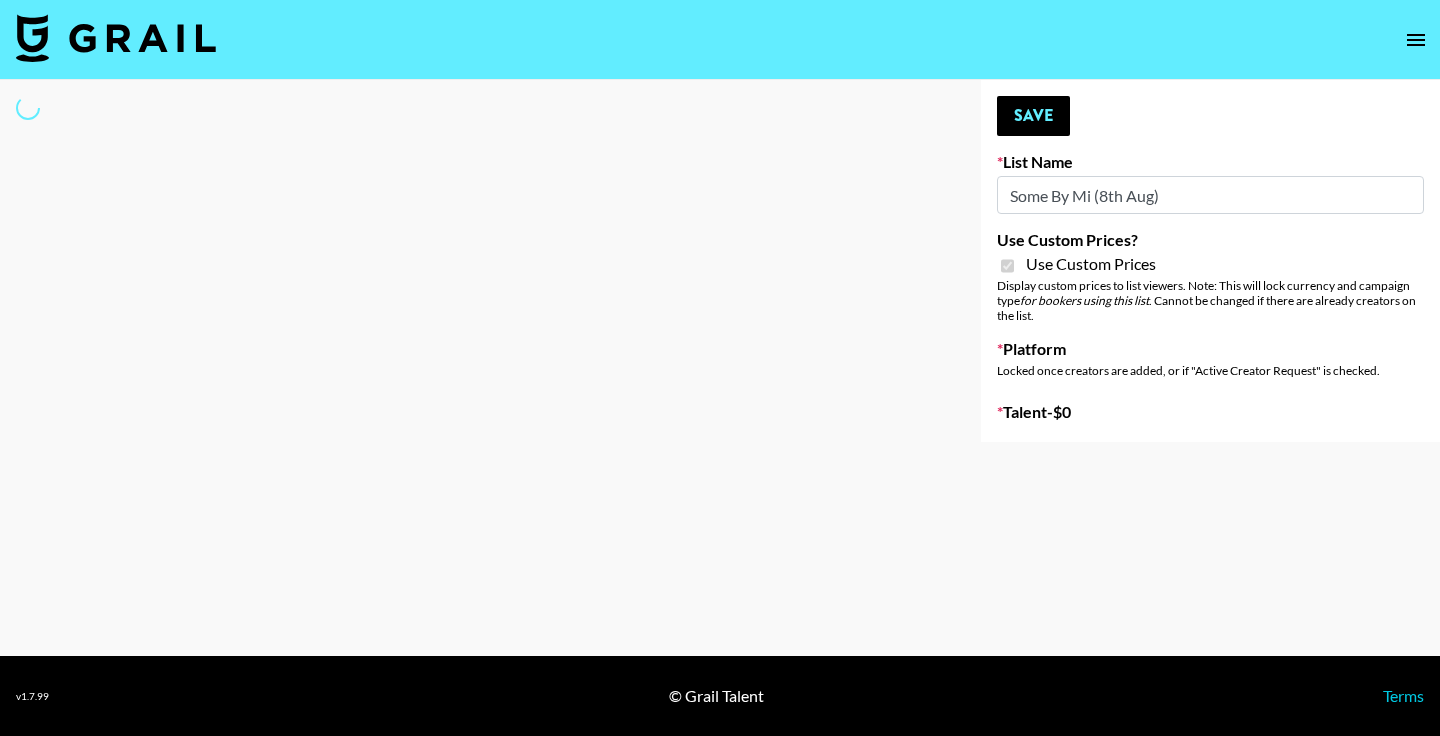 select on "Brand" 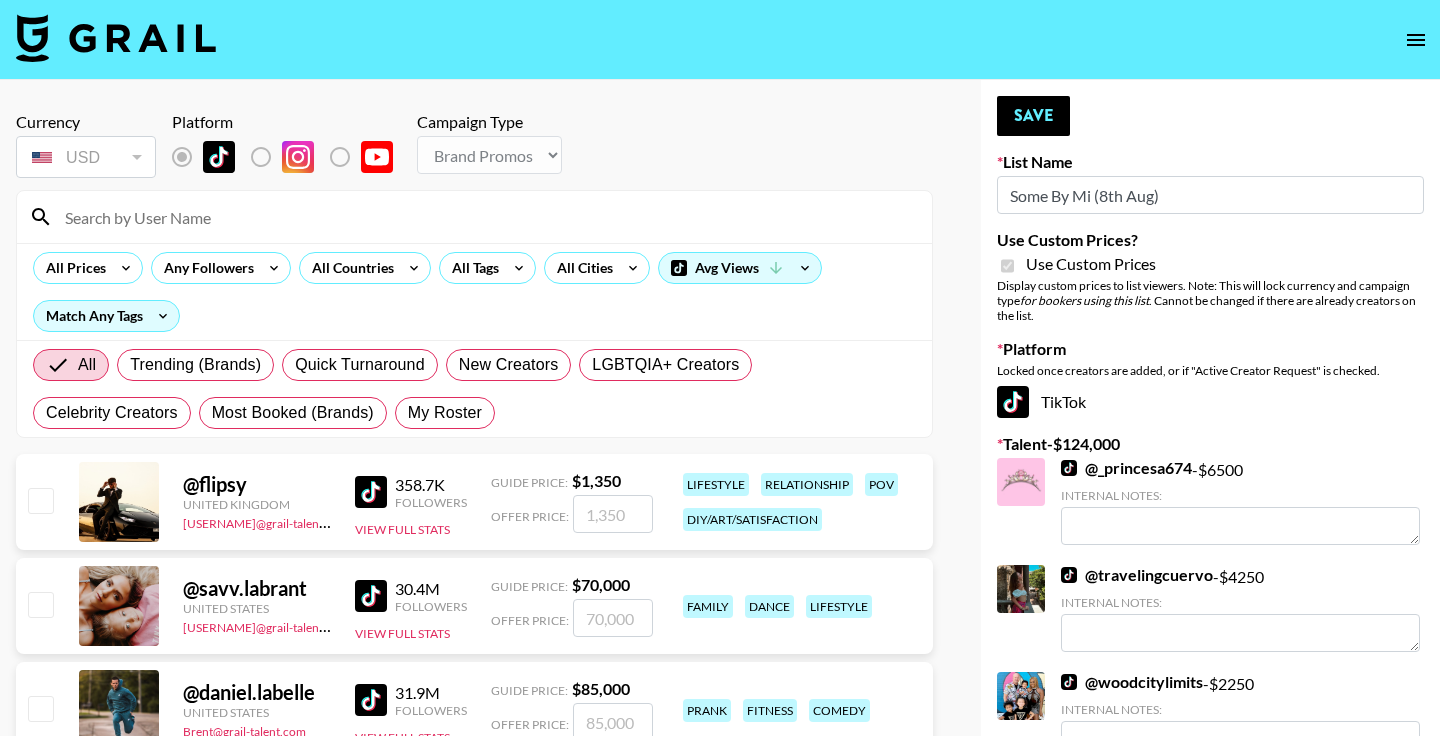 click at bounding box center (486, 217) 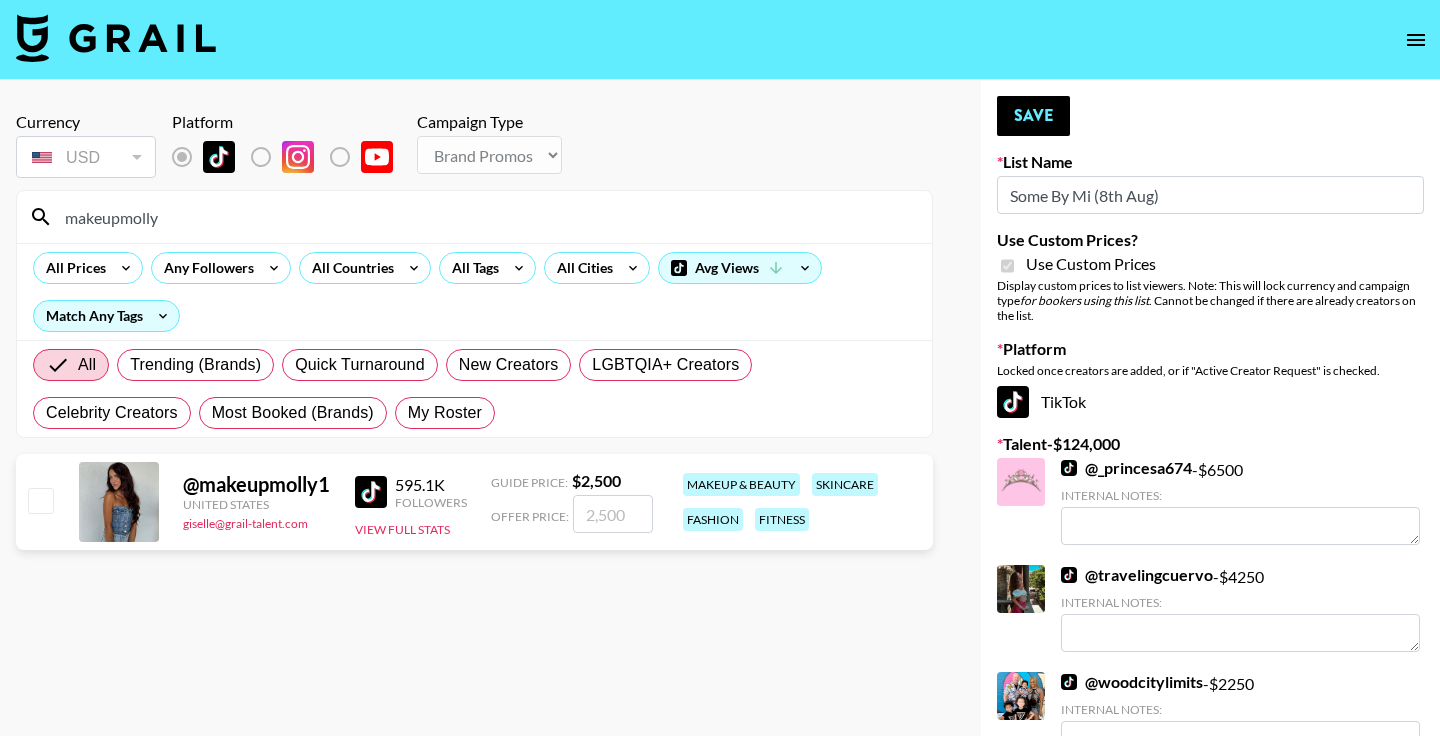 type on "makeupmolly" 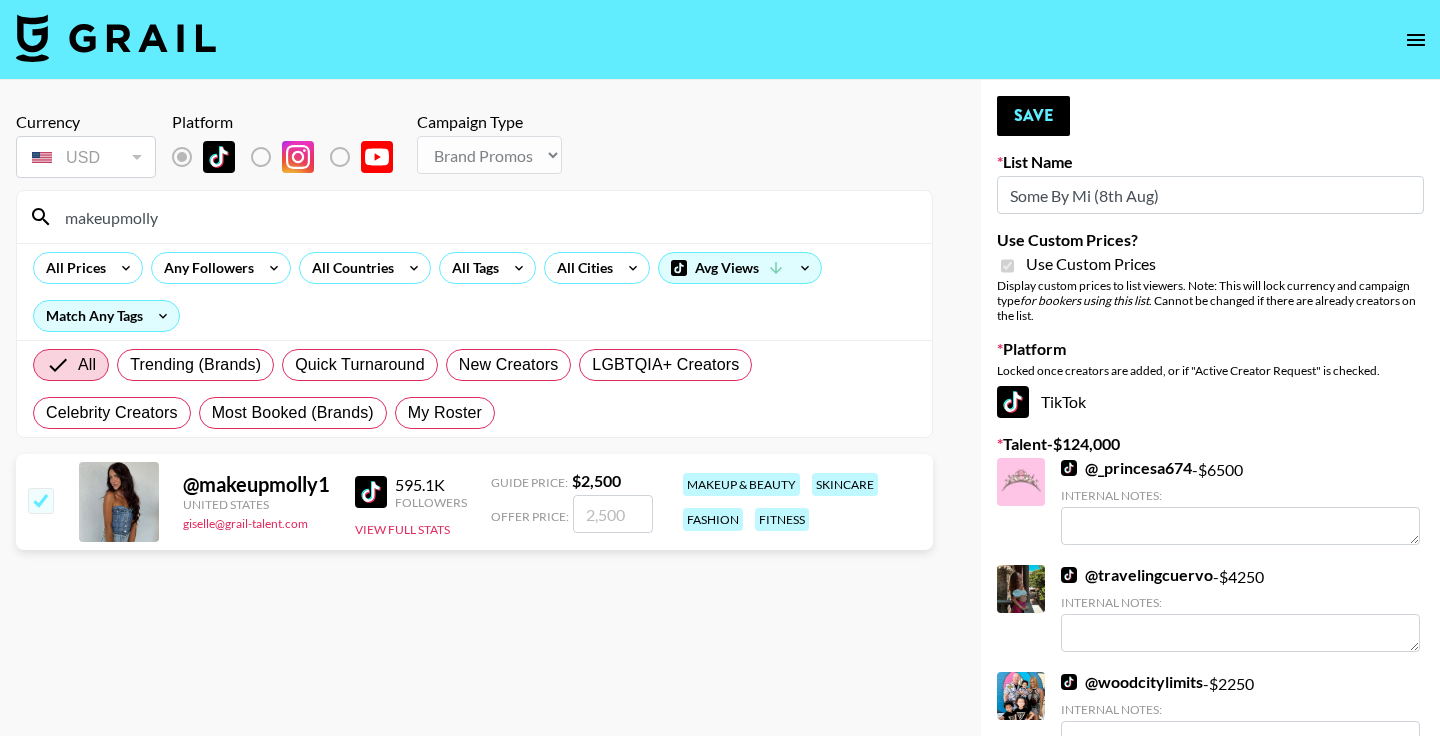 checkbox on "true" 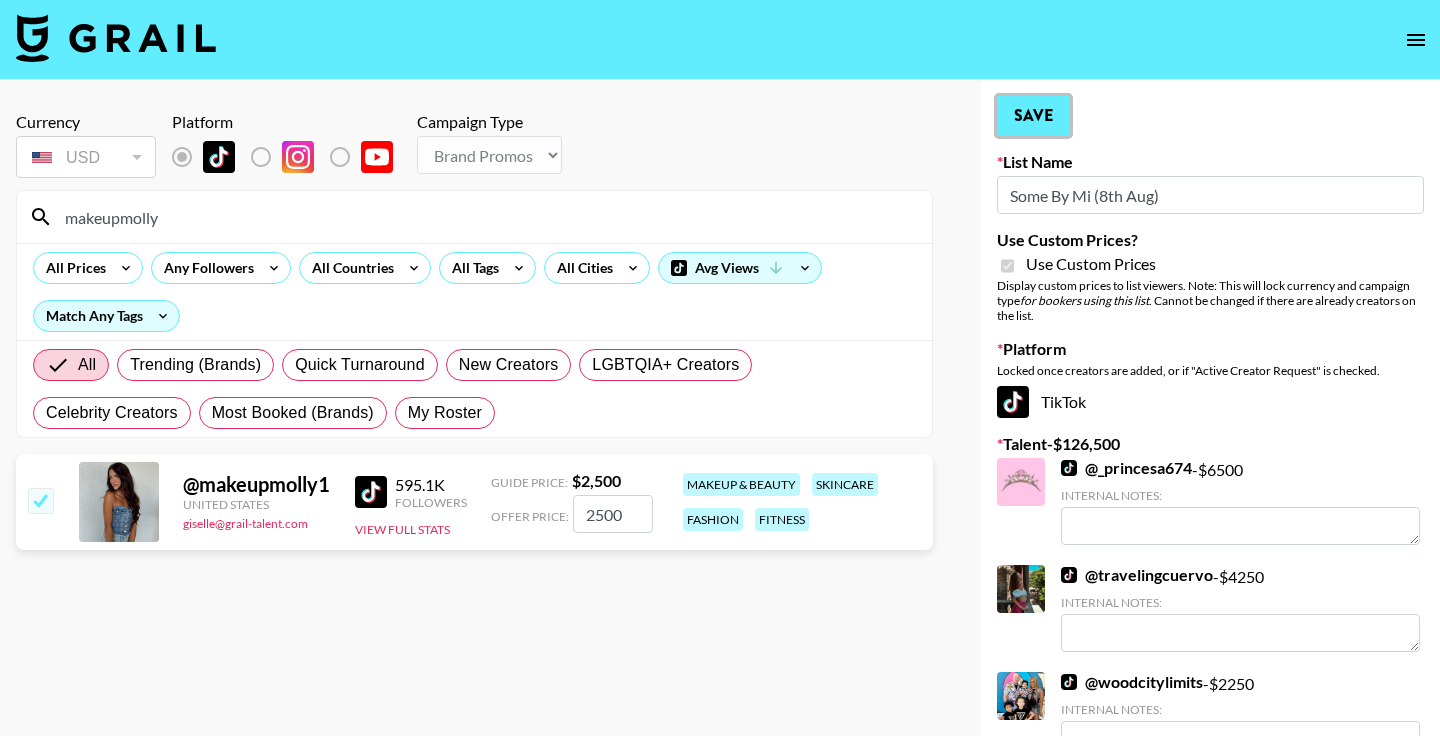 click on "Save" at bounding box center [1033, 116] 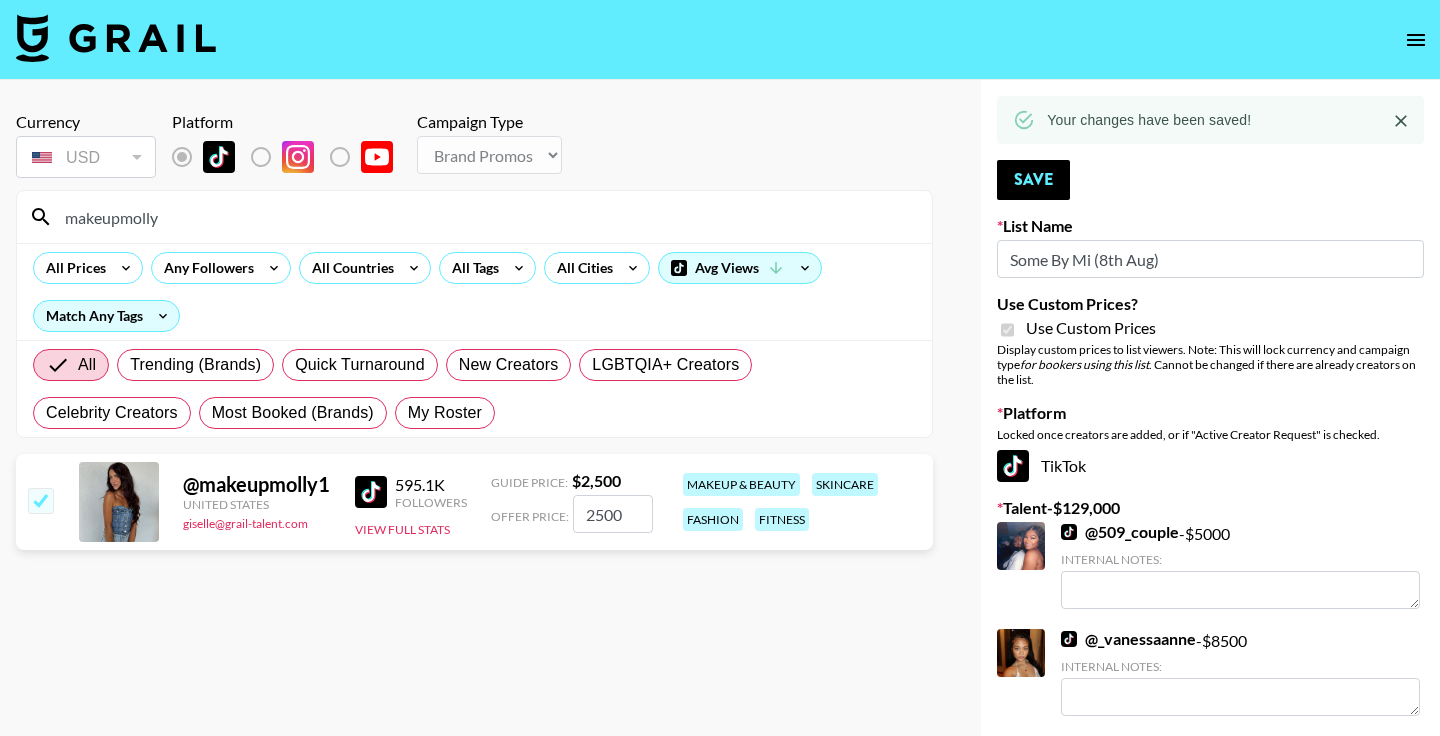 drag, startPoint x: 225, startPoint y: 219, endPoint x: -25, endPoint y: 172, distance: 254.37964 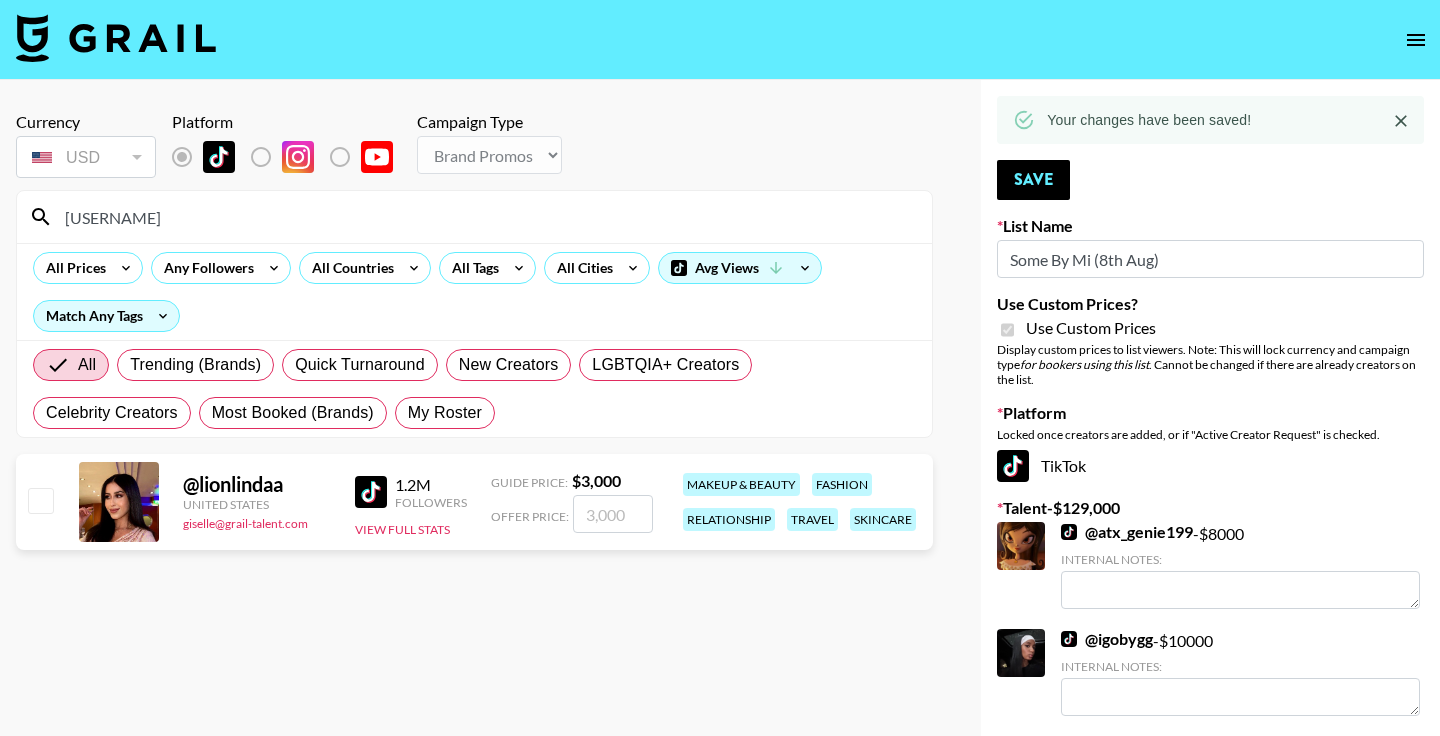type on "[USERNAME]" 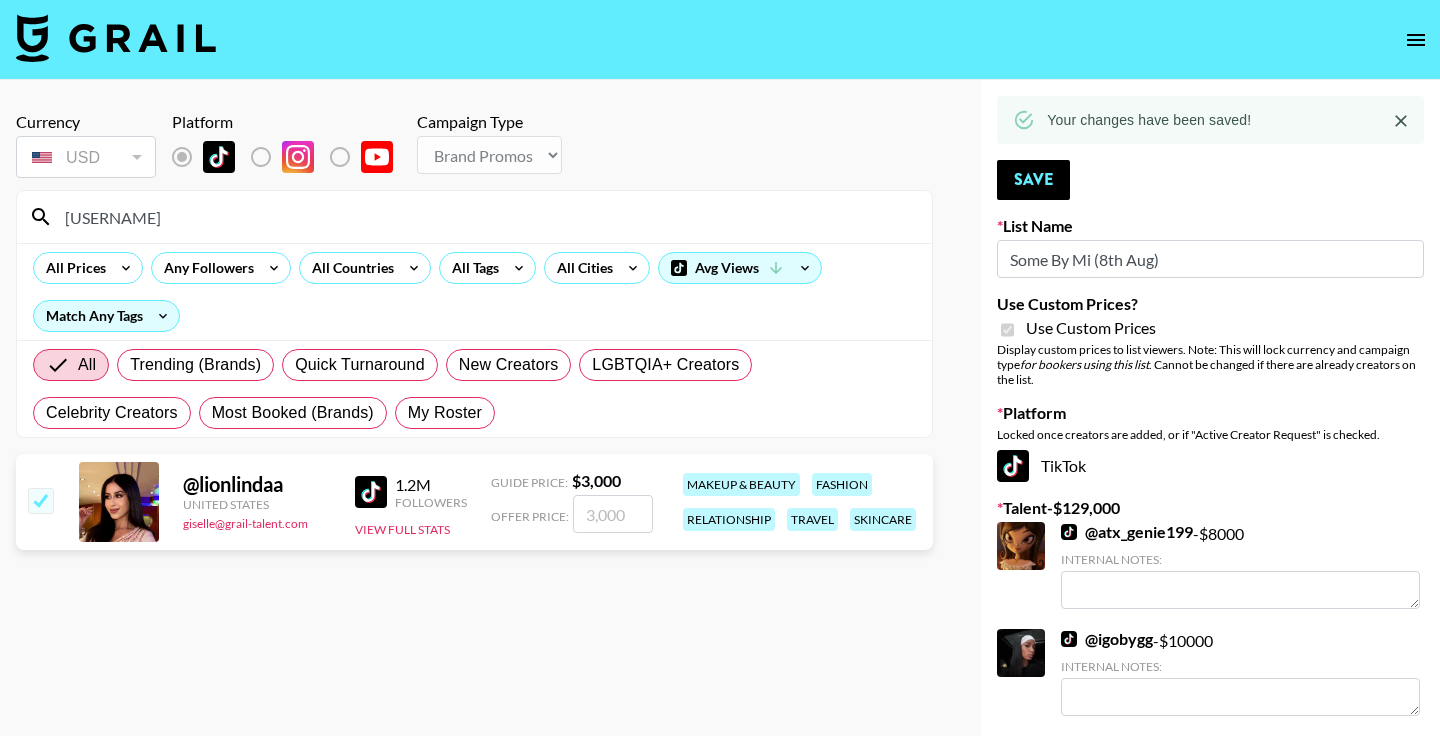 checkbox on "true" 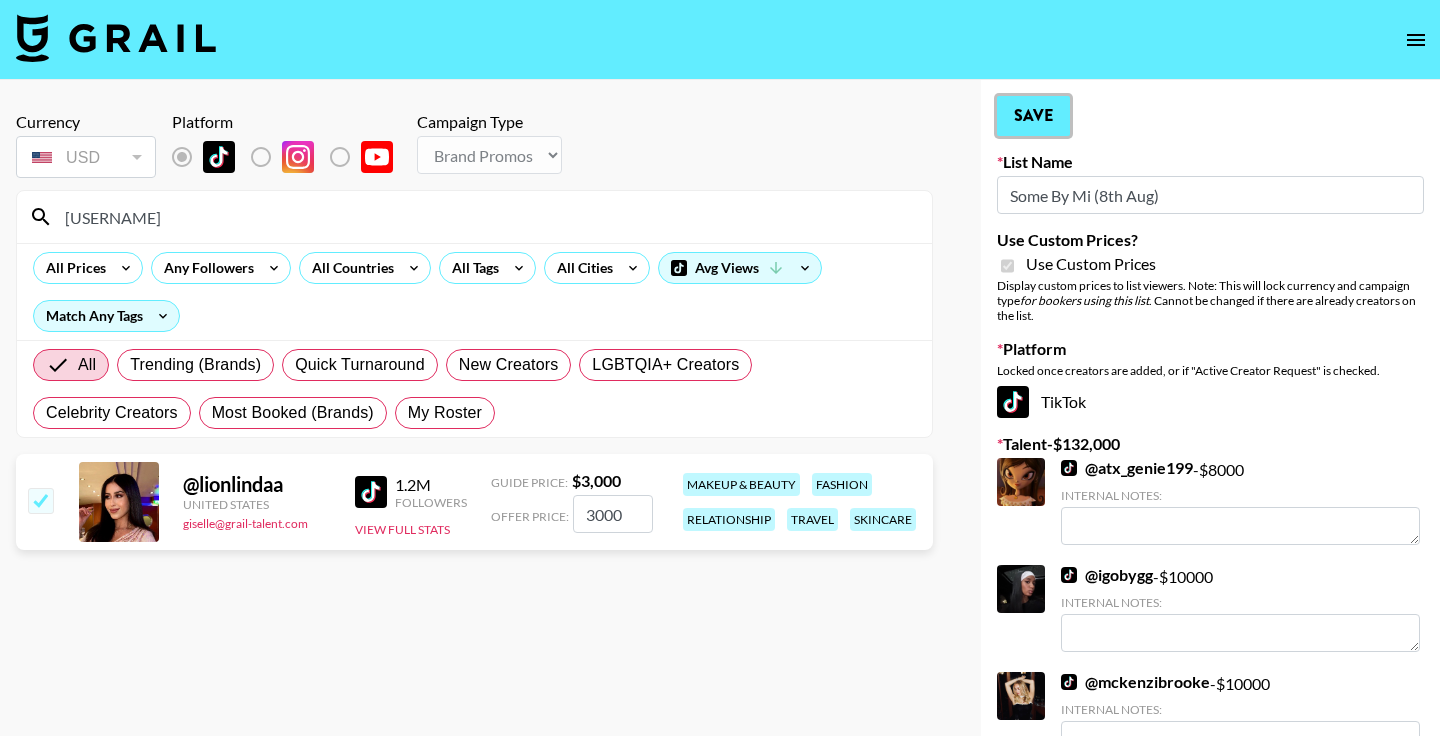 click on "Save" at bounding box center [1033, 116] 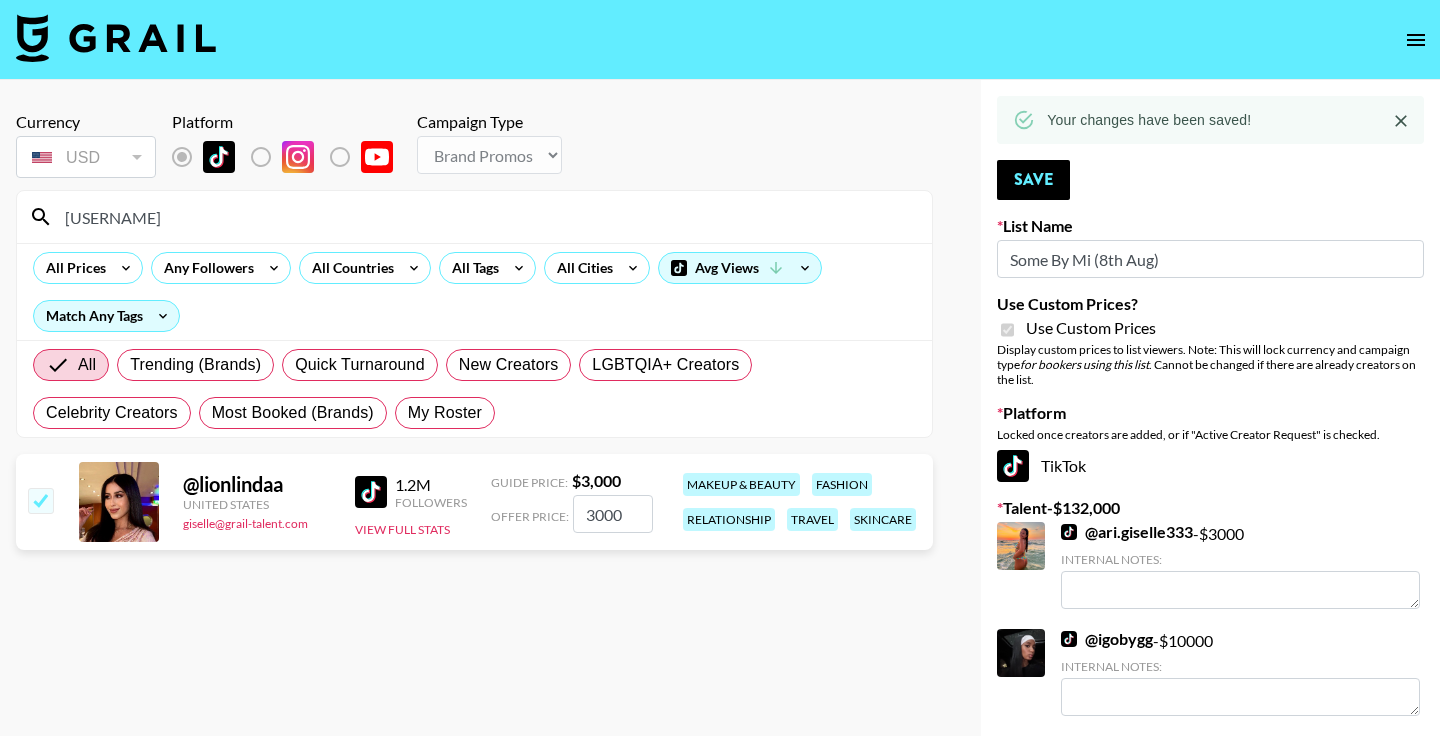 drag, startPoint x: 108, startPoint y: 232, endPoint x: 12, endPoint y: 180, distance: 109.17875 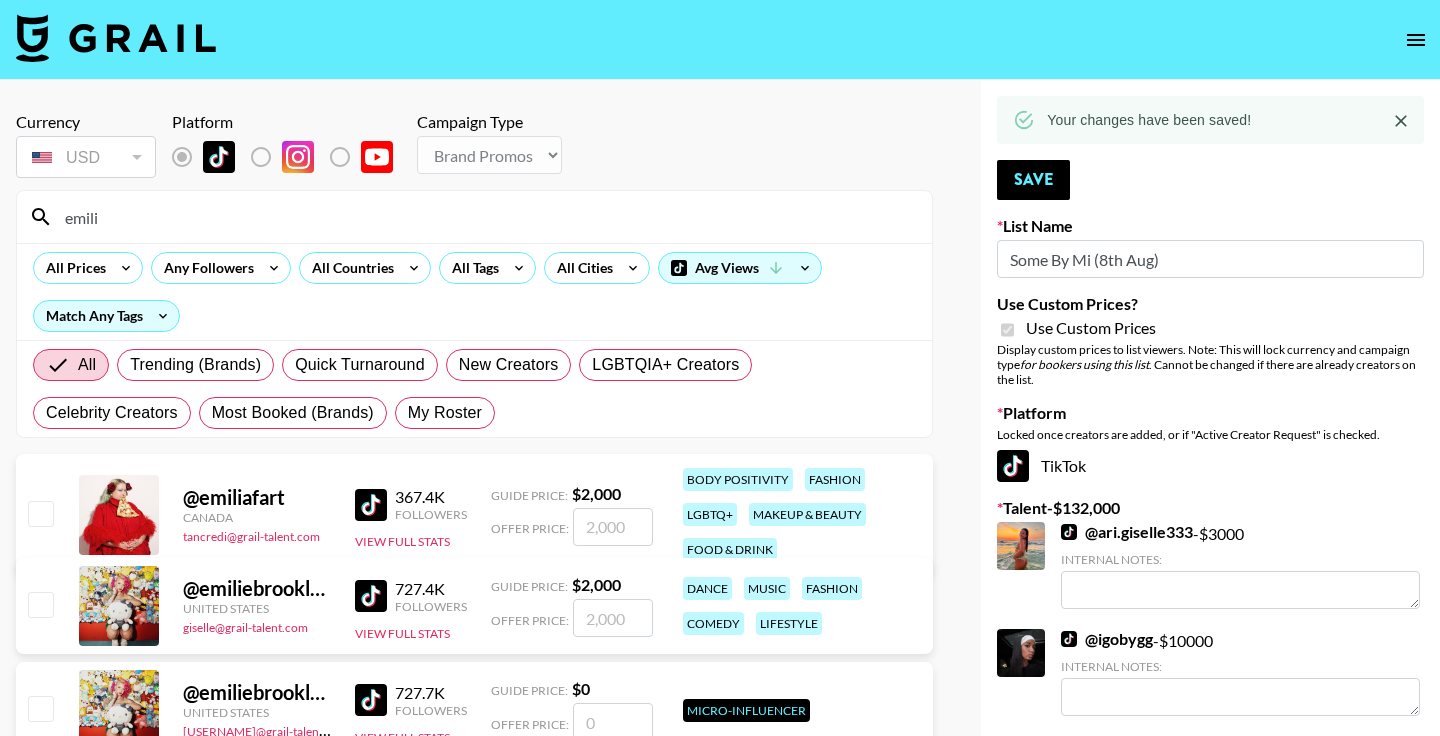 type on "emili" 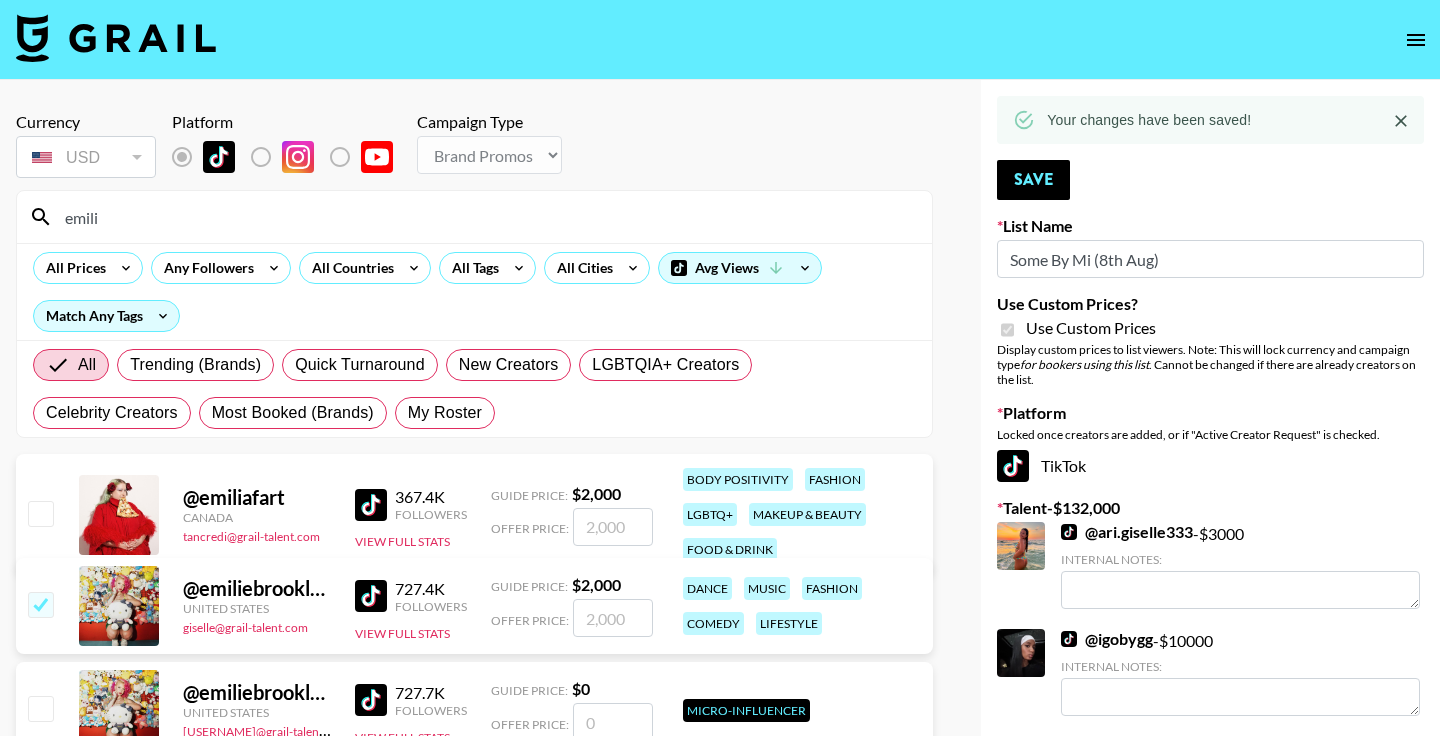 checkbox on "true" 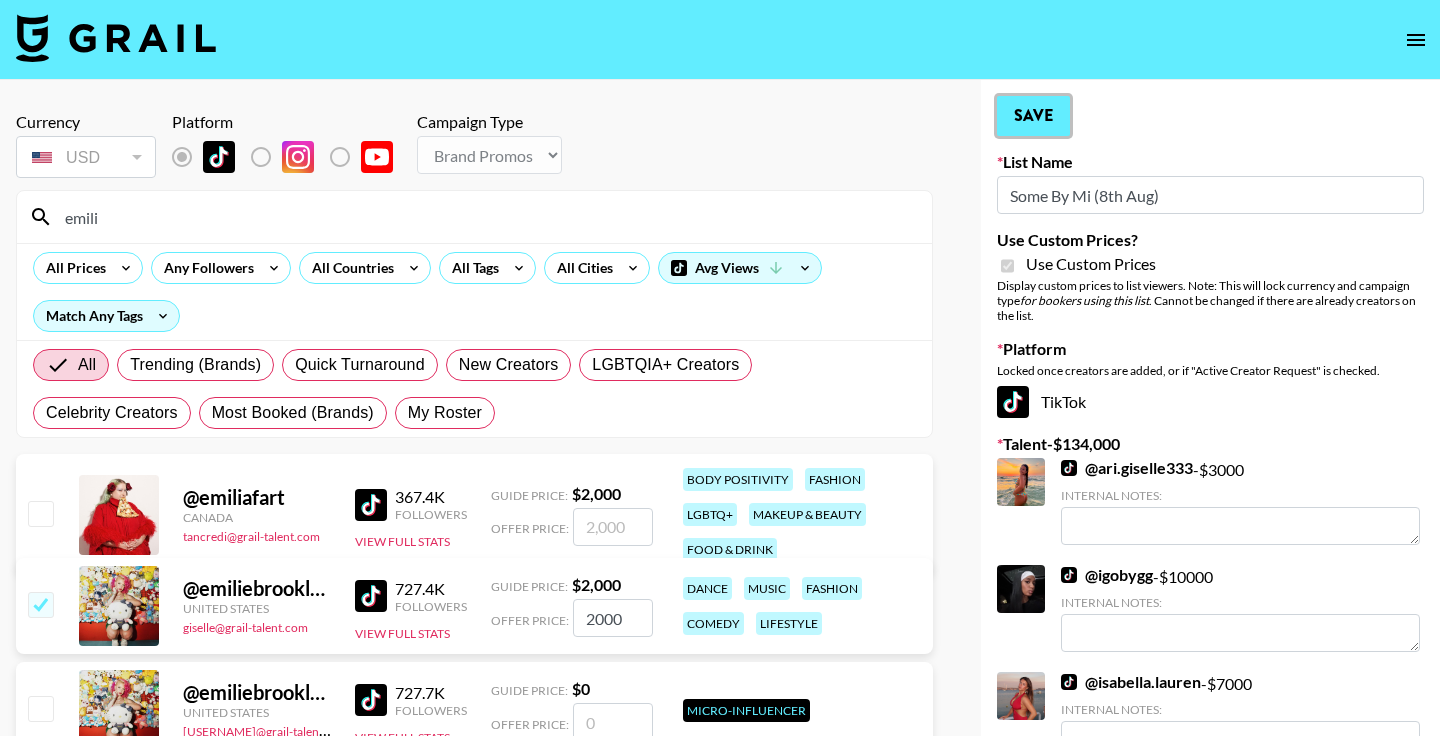 click on "Save" at bounding box center [1033, 116] 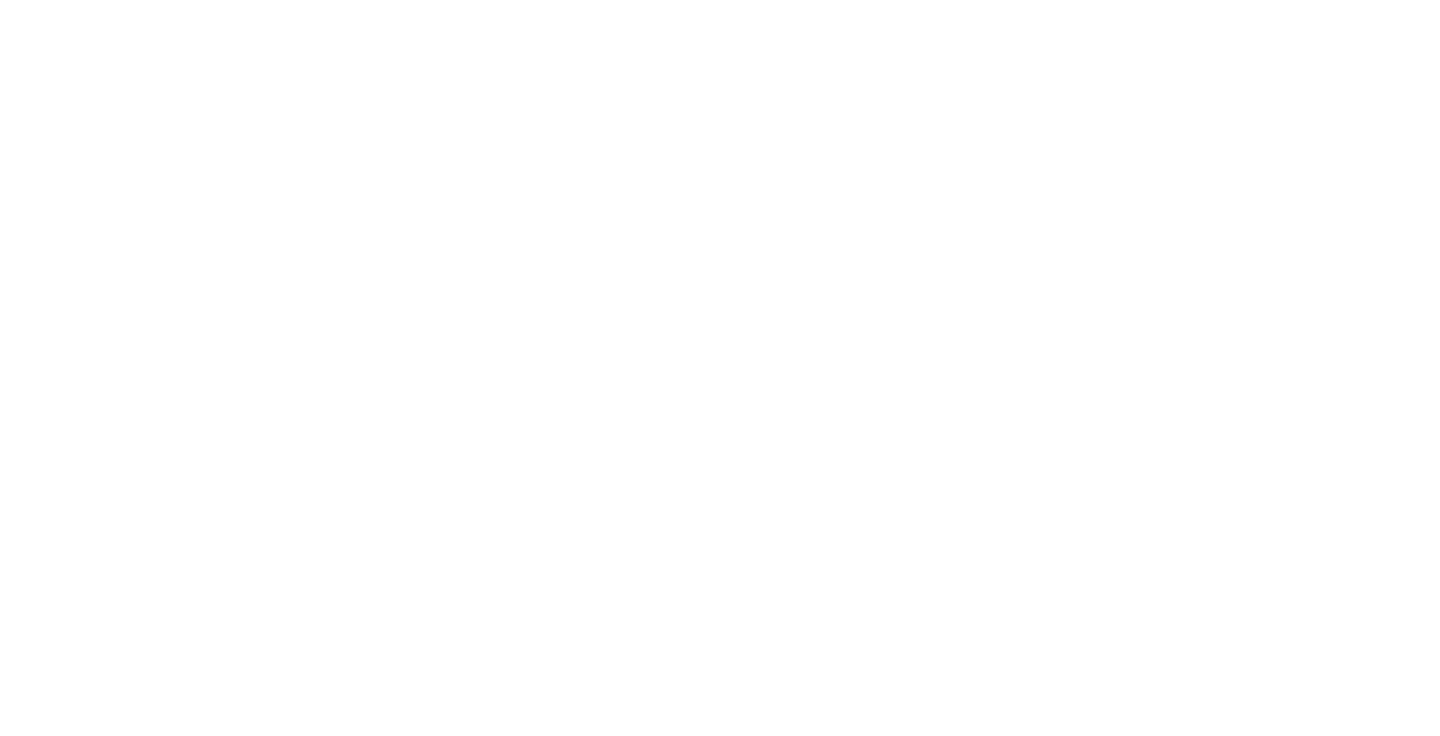 scroll, scrollTop: 0, scrollLeft: 0, axis: both 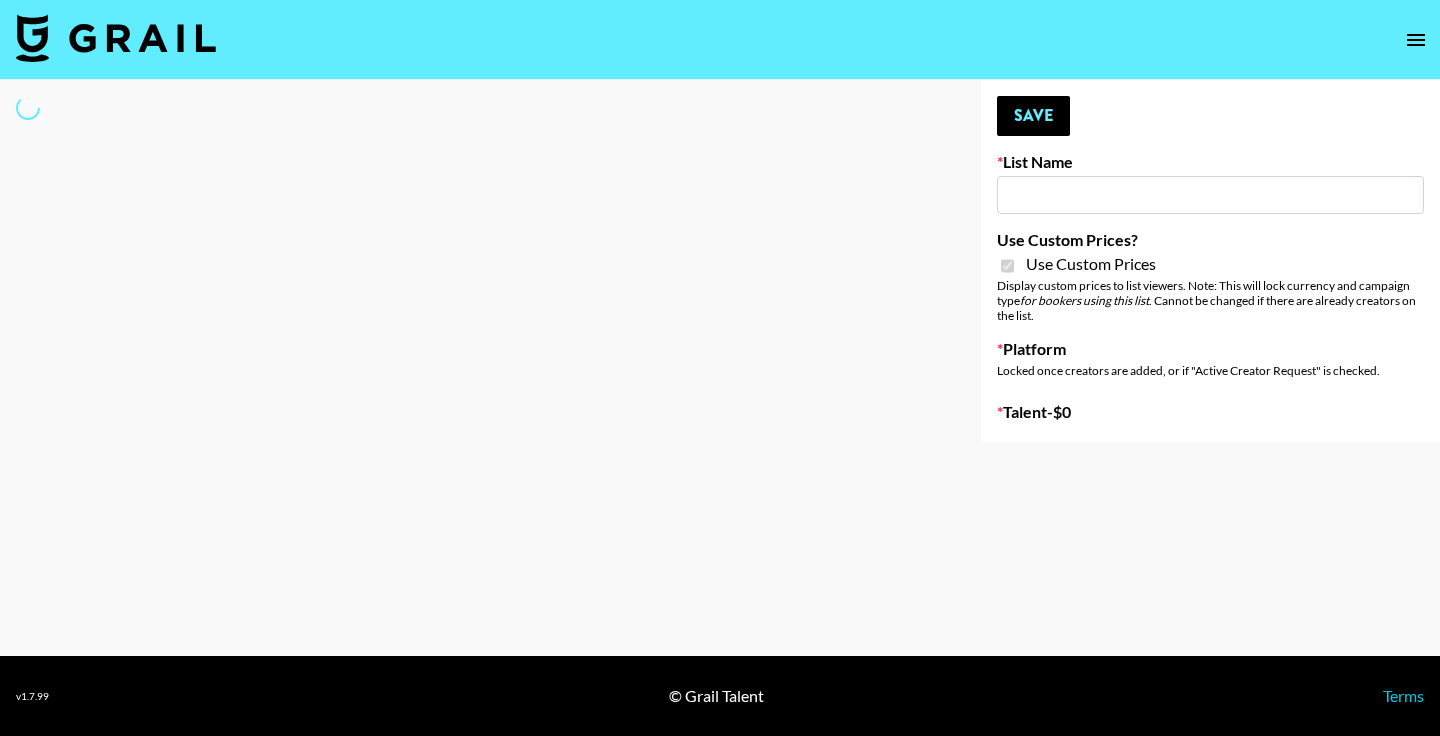 type on "[USERNAME] ([DATE])" 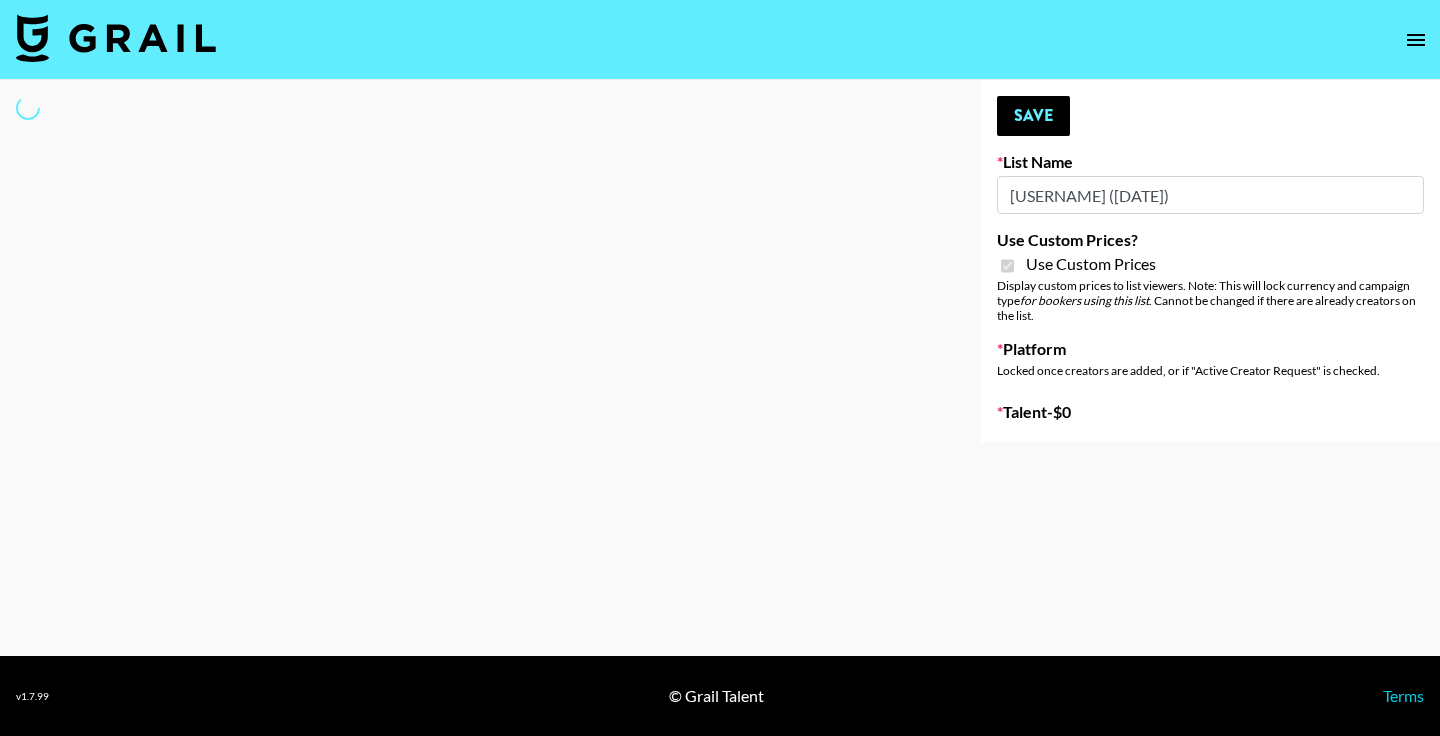 select on "Brand" 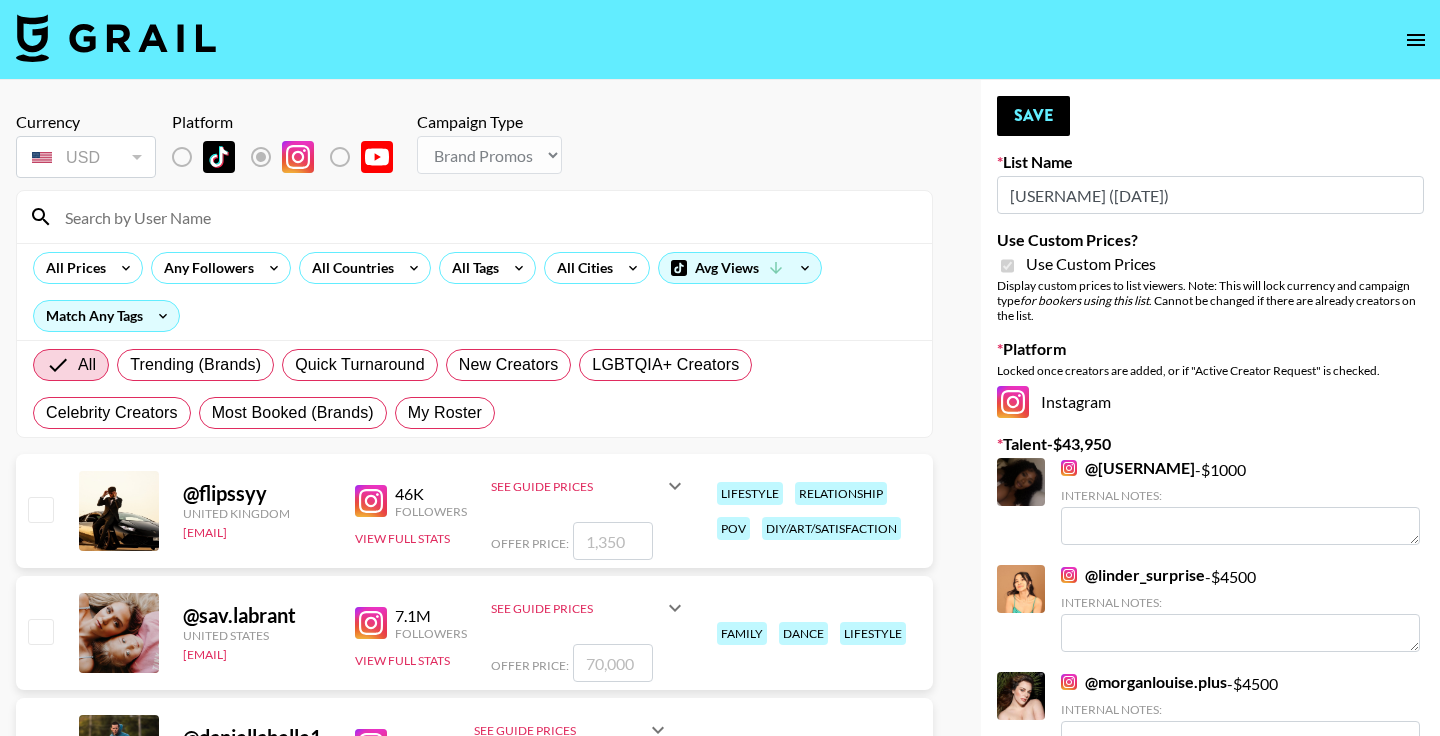 click at bounding box center (486, 217) 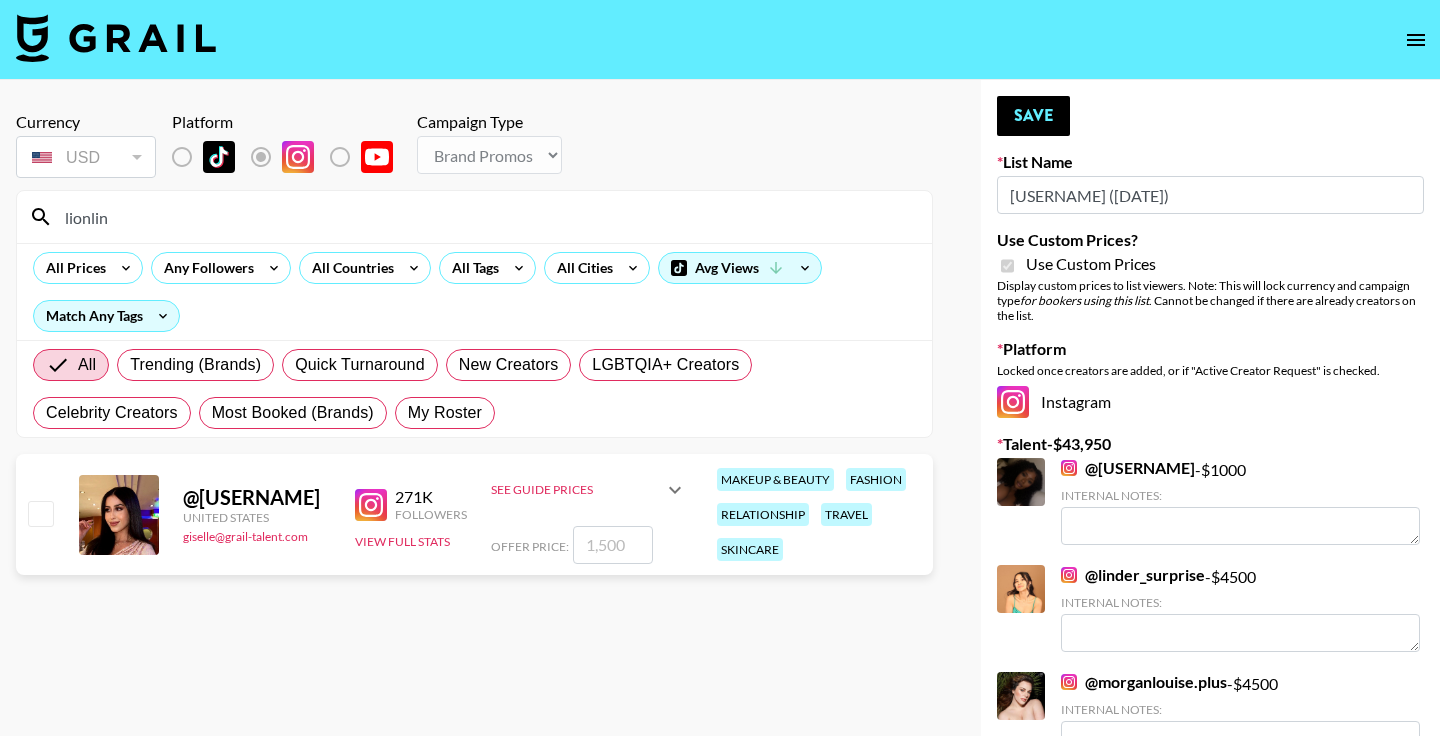 type on "lionlin" 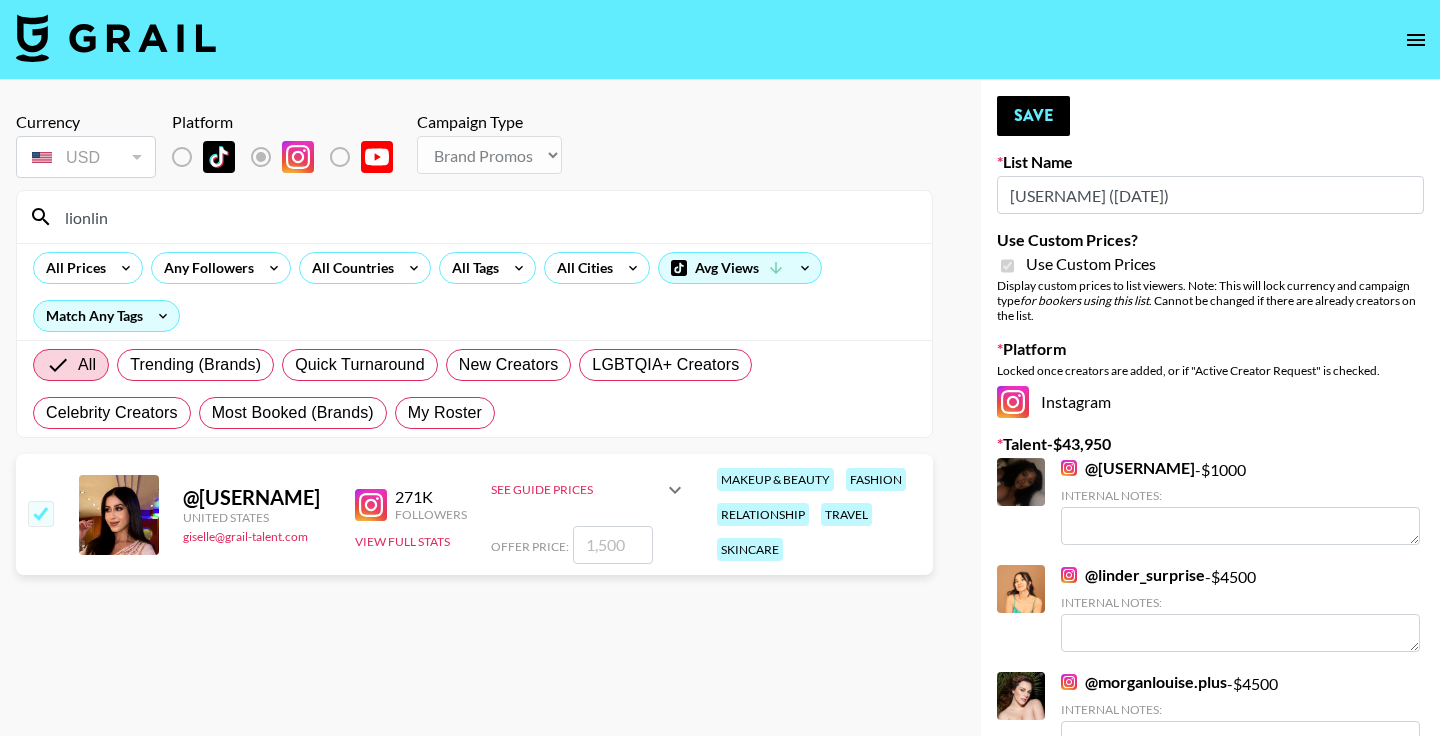checkbox on "true" 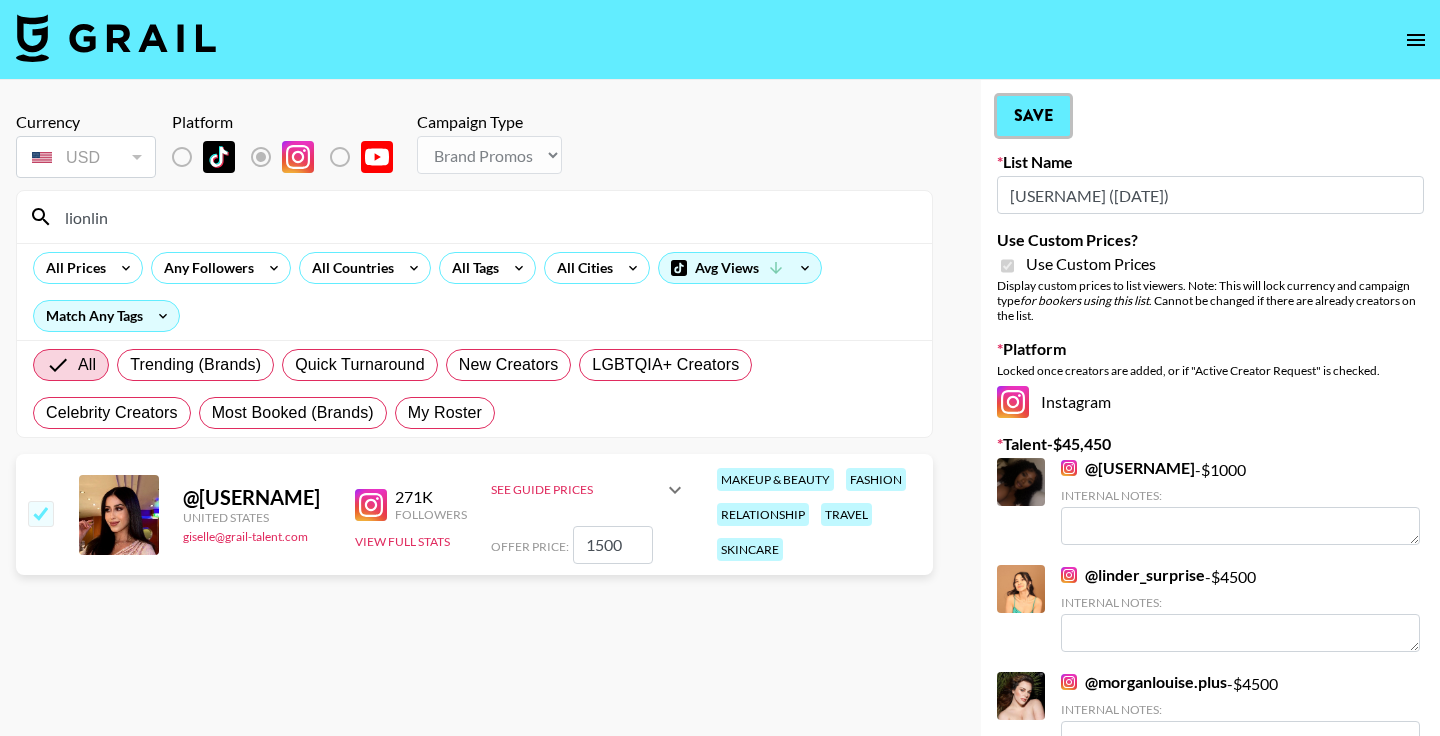 click on "Save" at bounding box center (1033, 116) 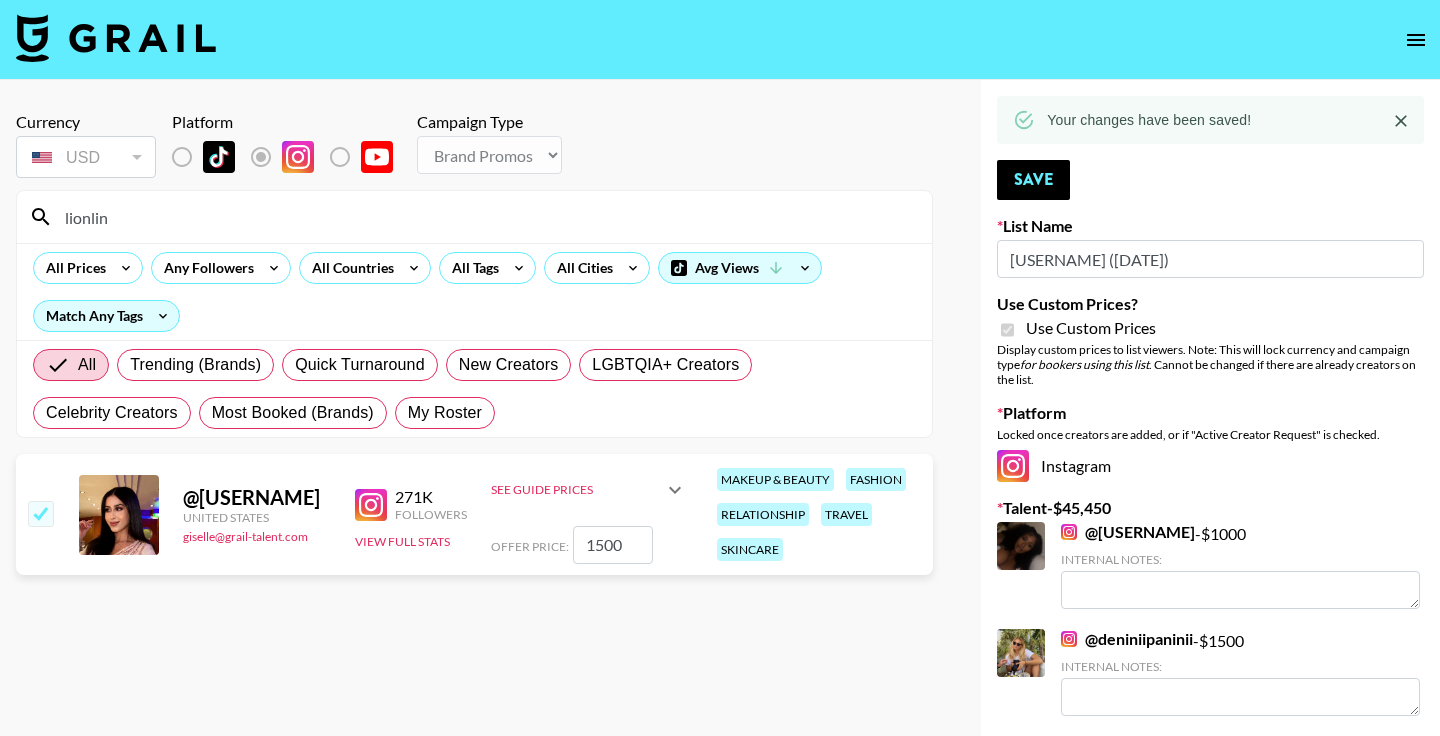 drag, startPoint x: 153, startPoint y: 218, endPoint x: -25, endPoint y: 186, distance: 180.85353 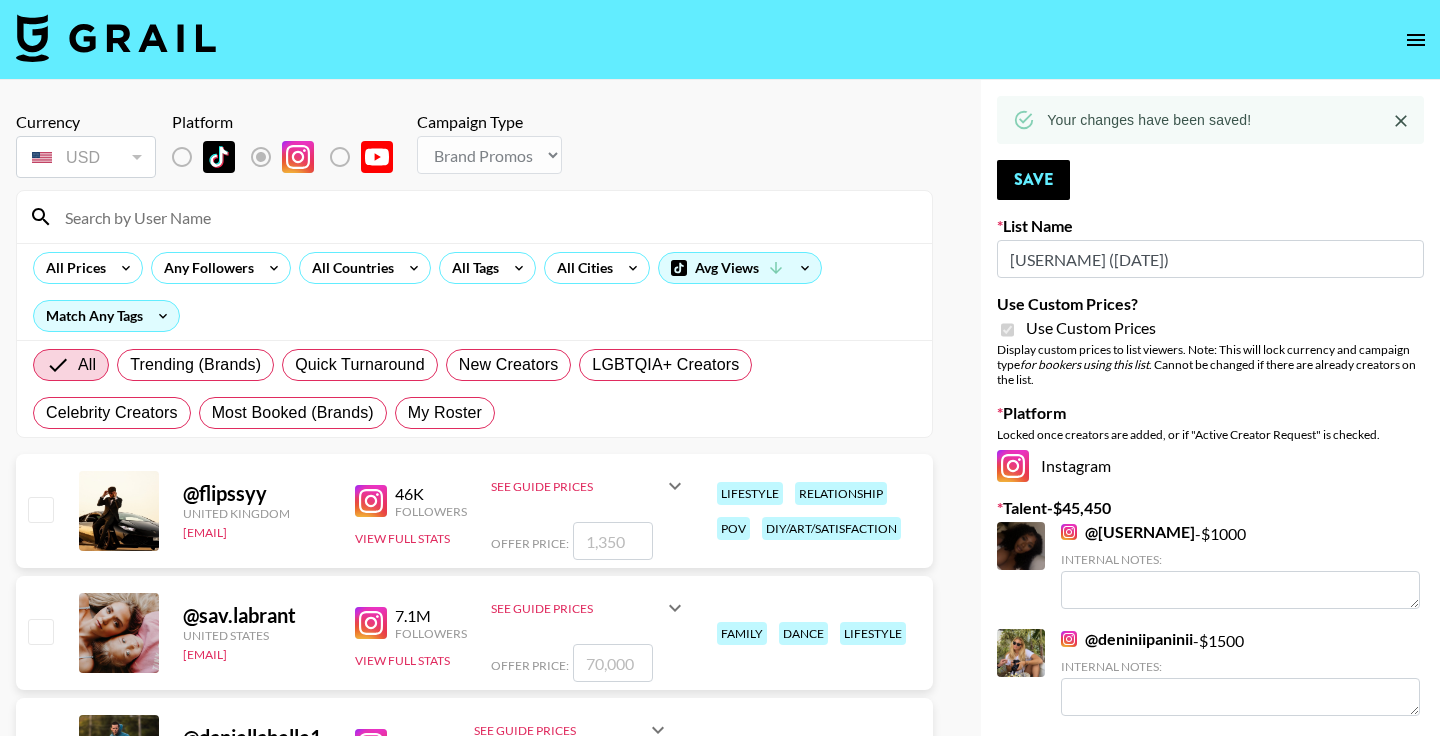 type on "w" 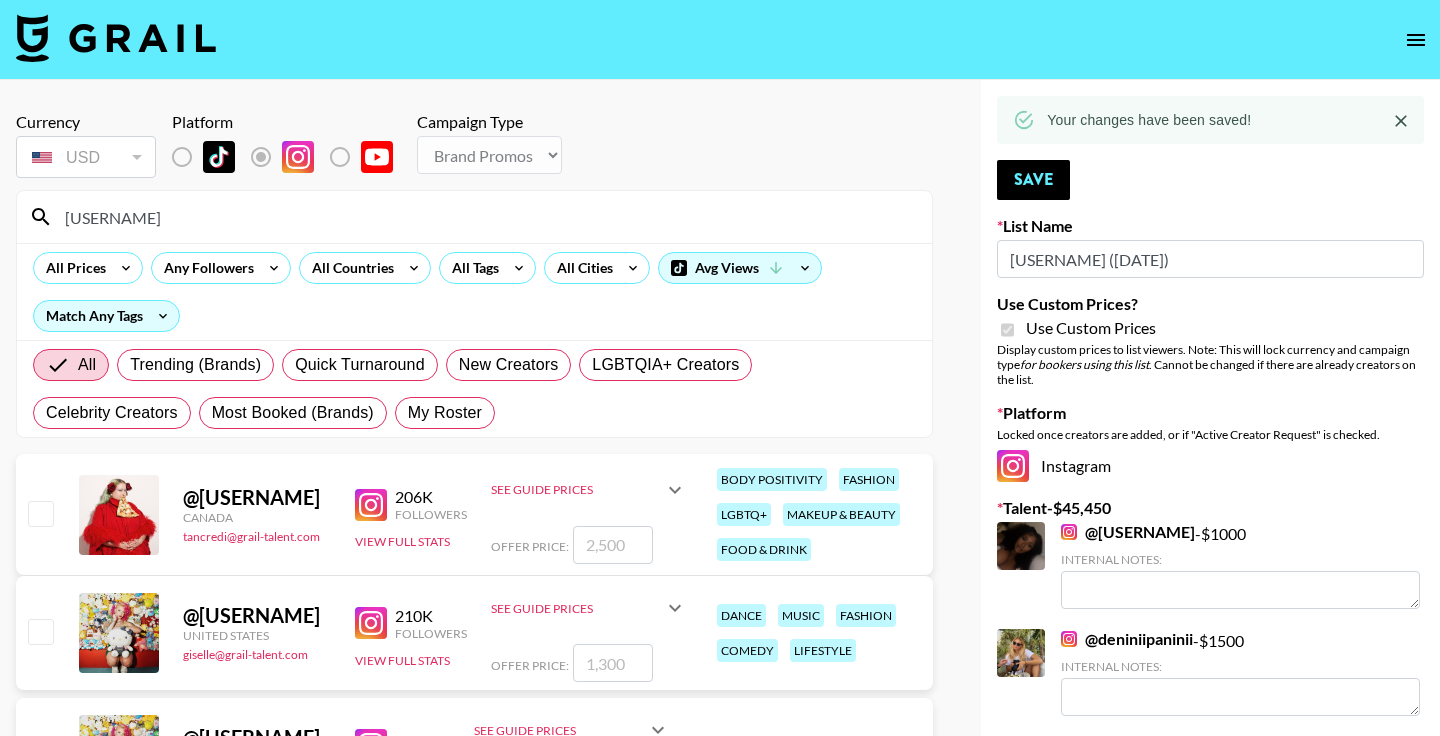 type on "emili" 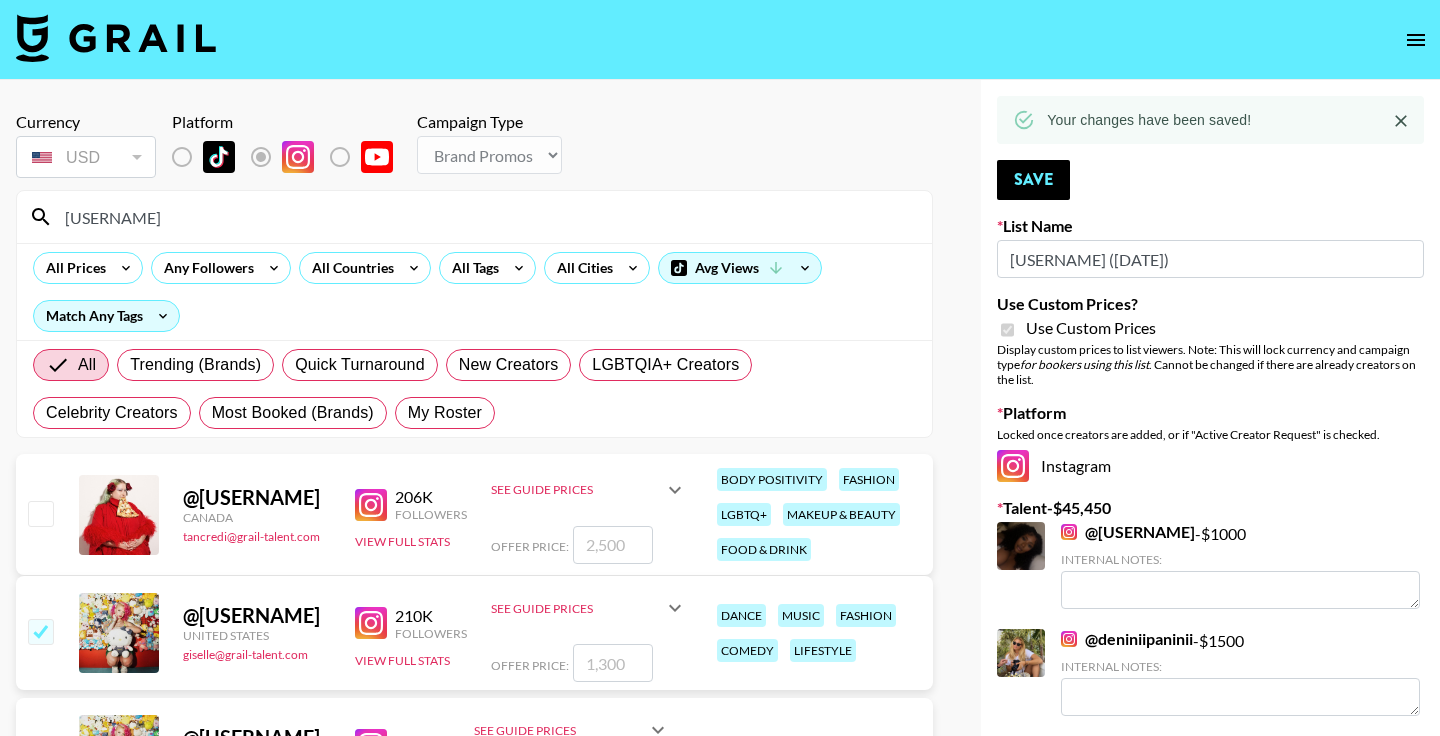 checkbox on "true" 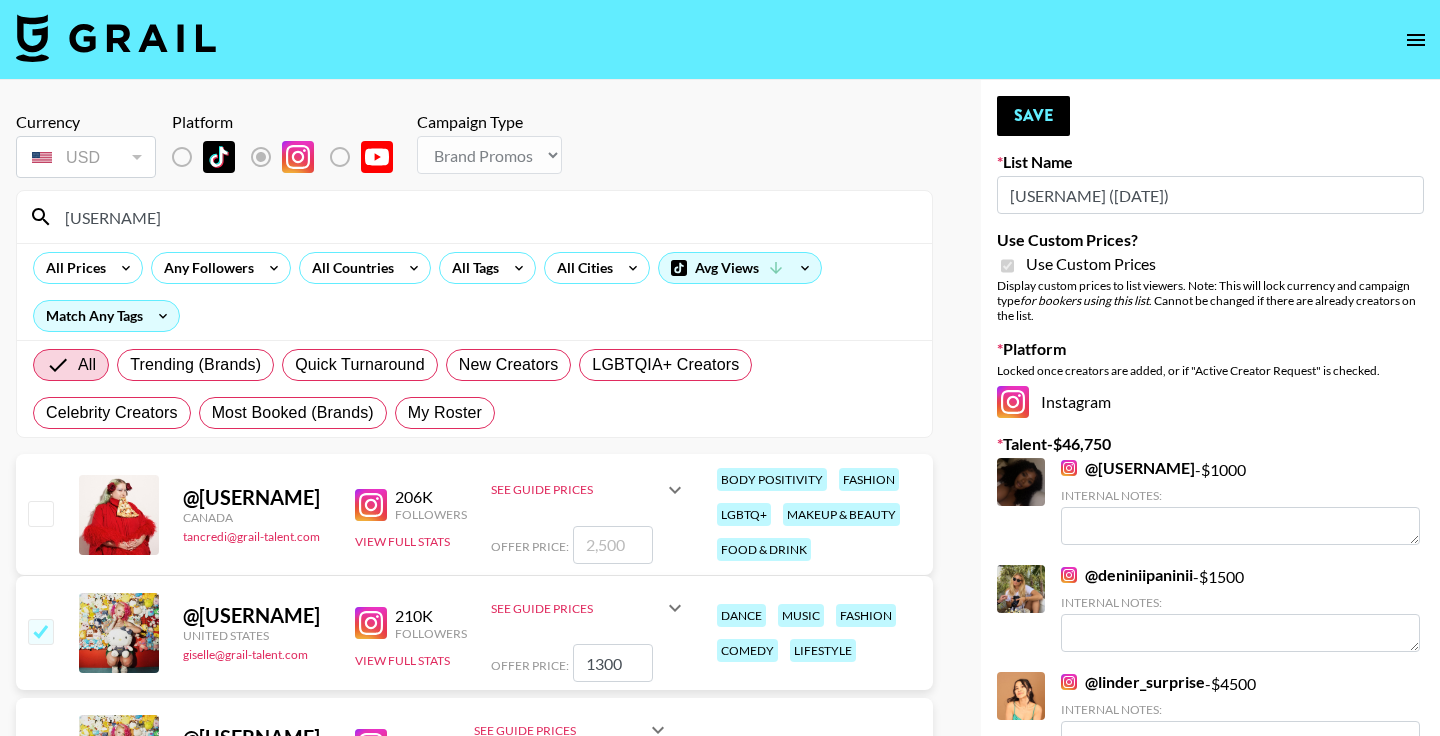drag, startPoint x: 647, startPoint y: 666, endPoint x: 541, endPoint y: 645, distance: 108.060165 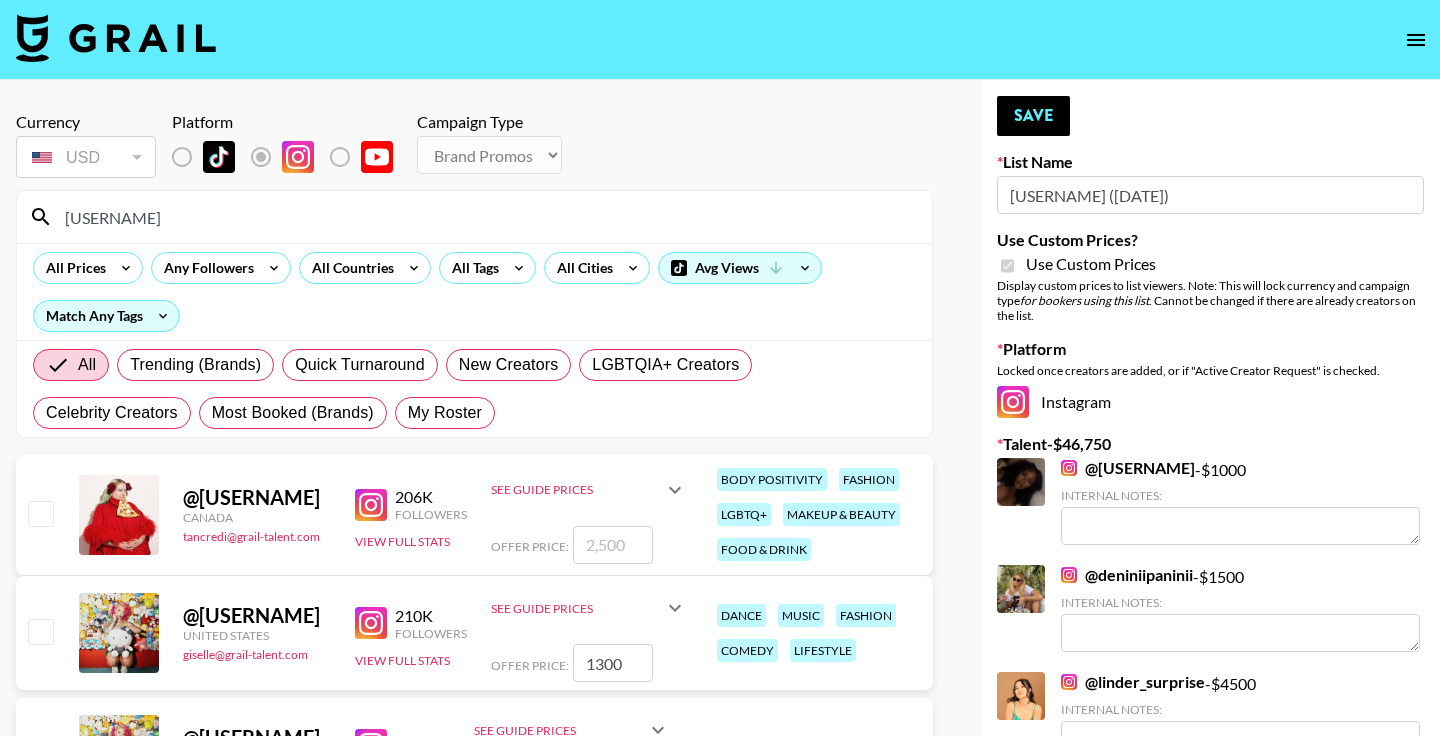 type 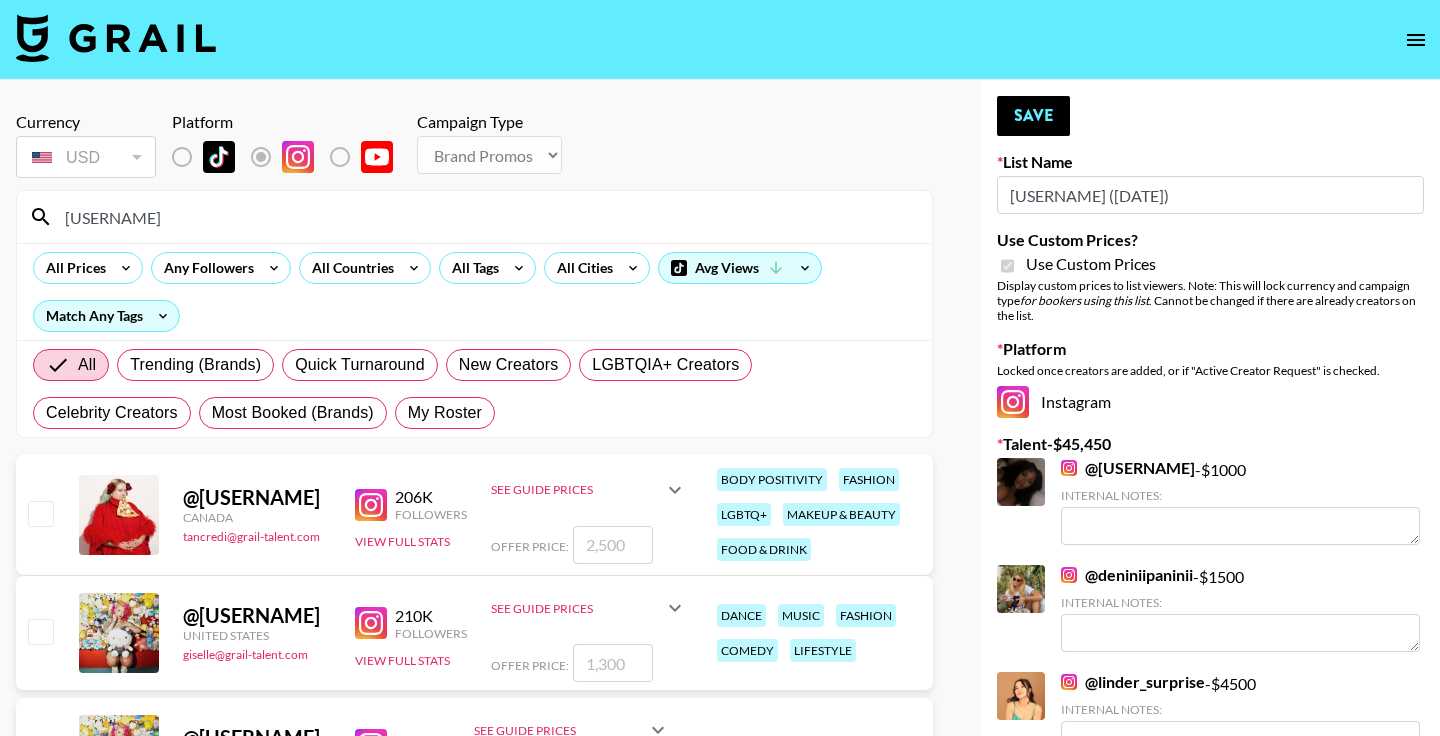 checkbox on "true" 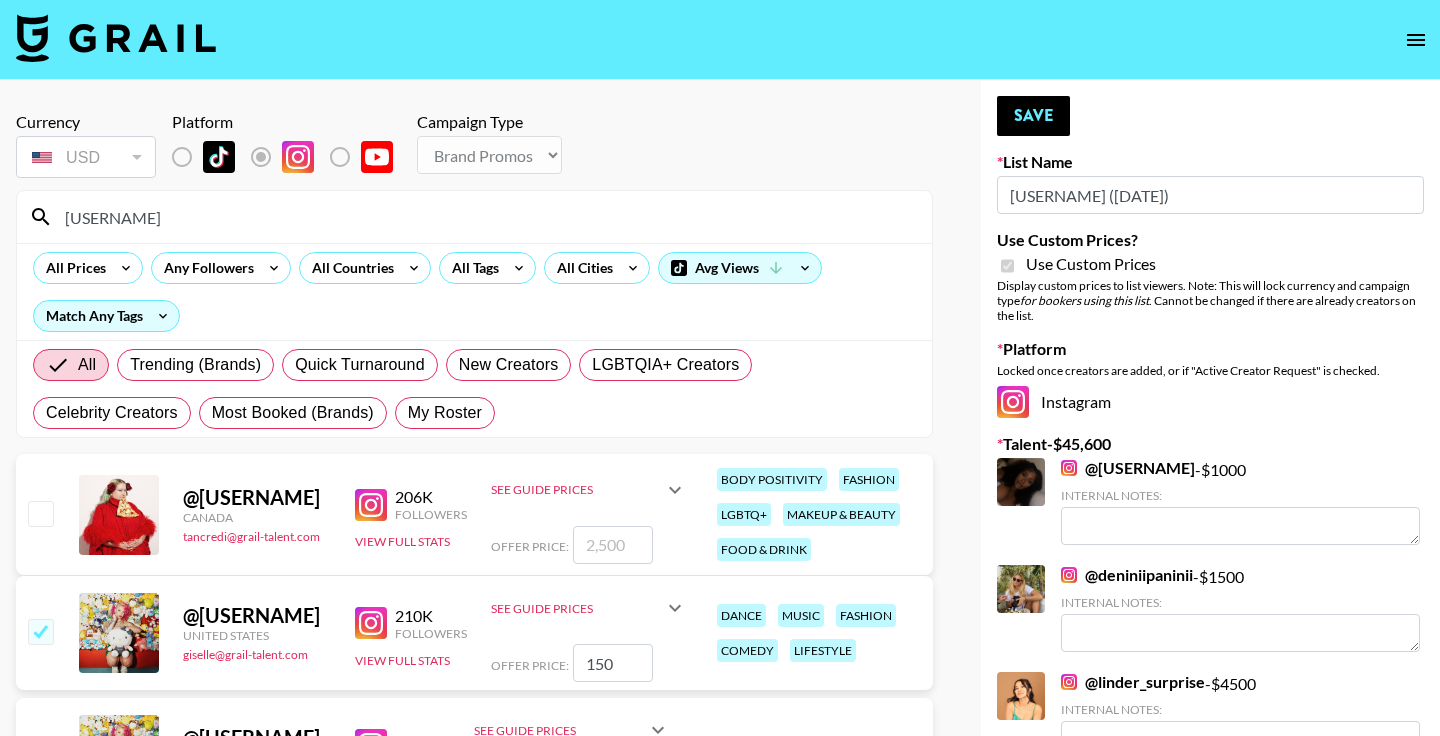 type on "1500" 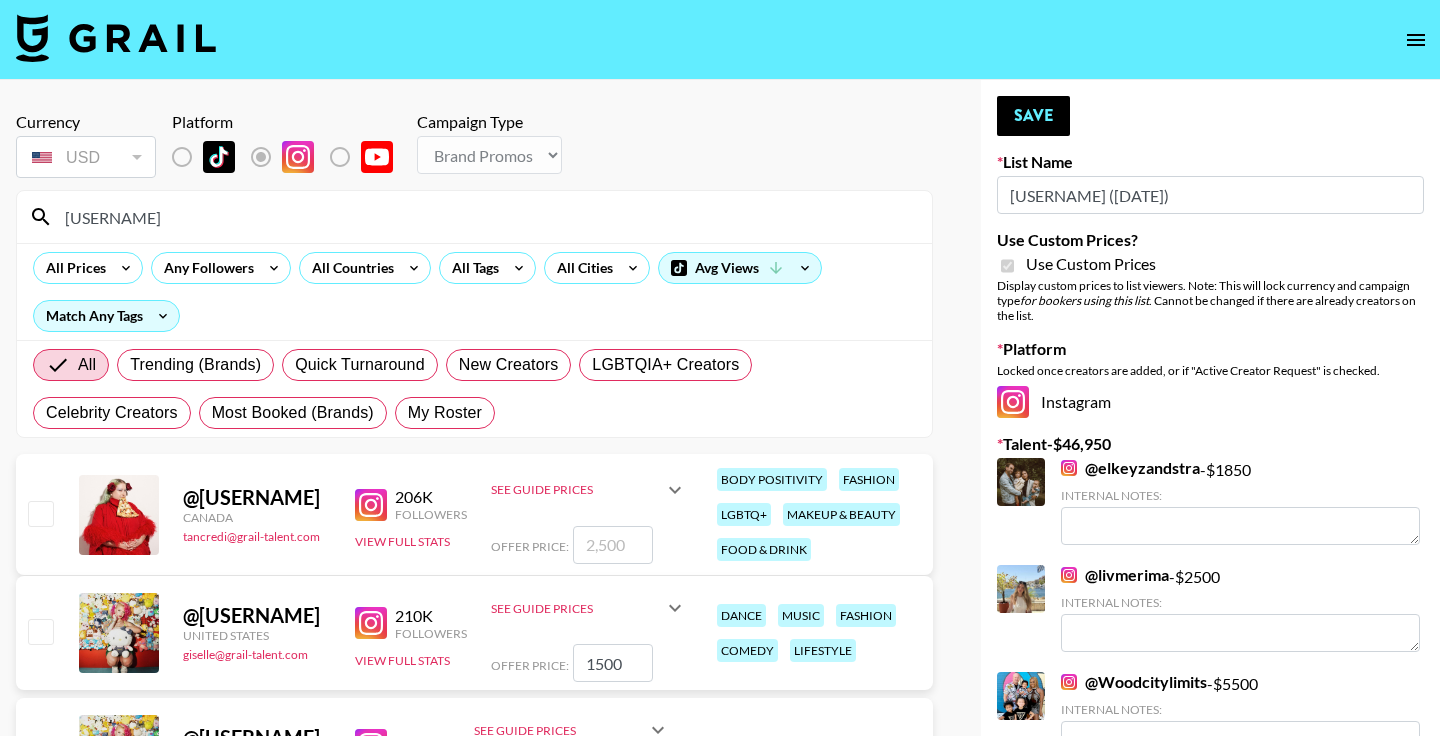 checkbox on "false" 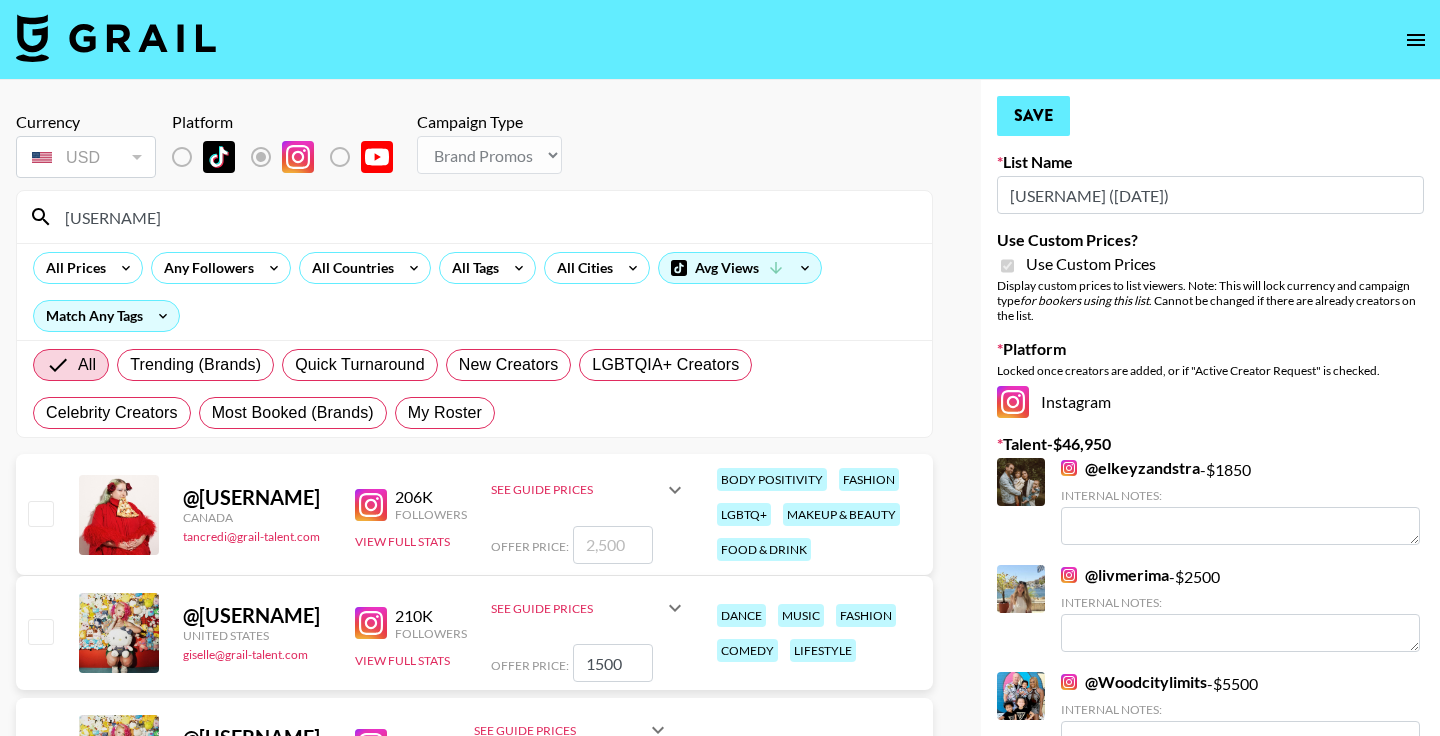 type on "1500" 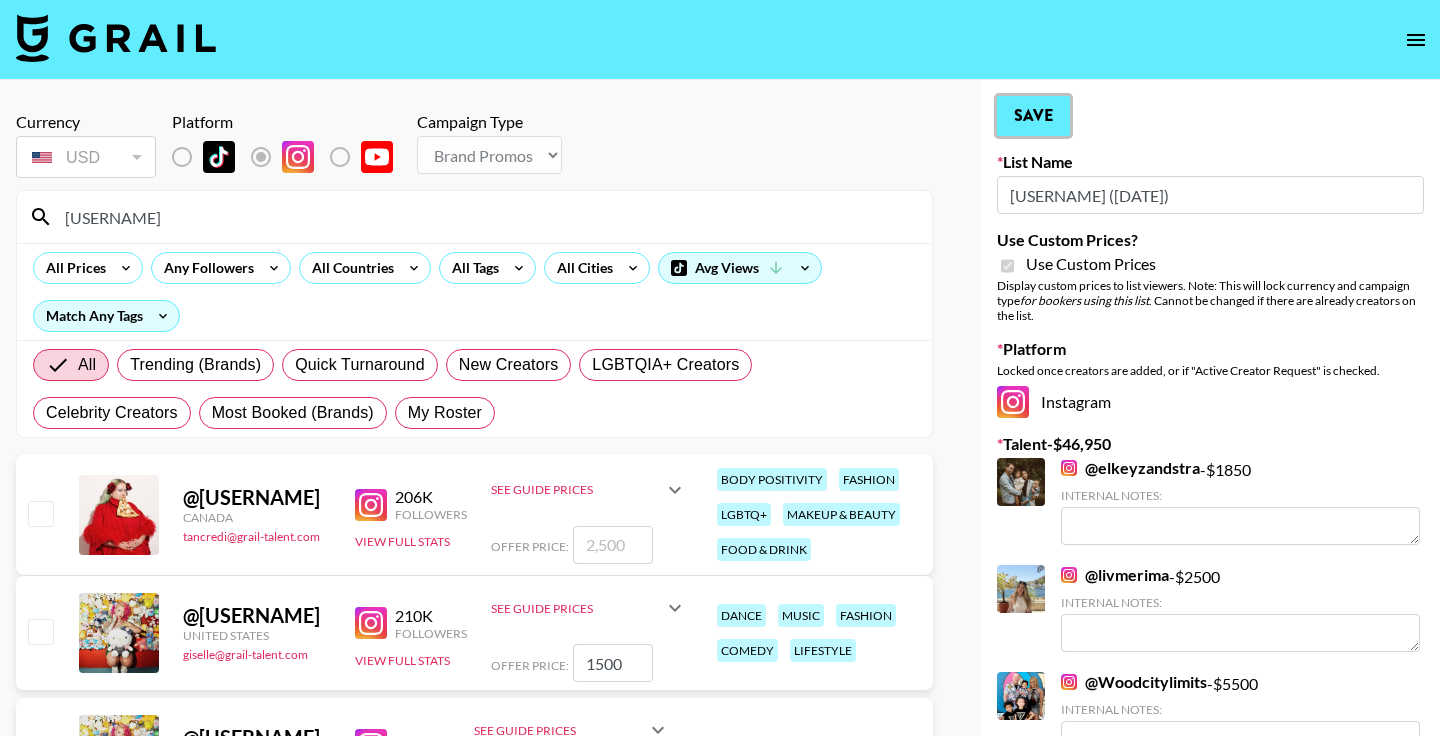 click on "Save" at bounding box center [1033, 116] 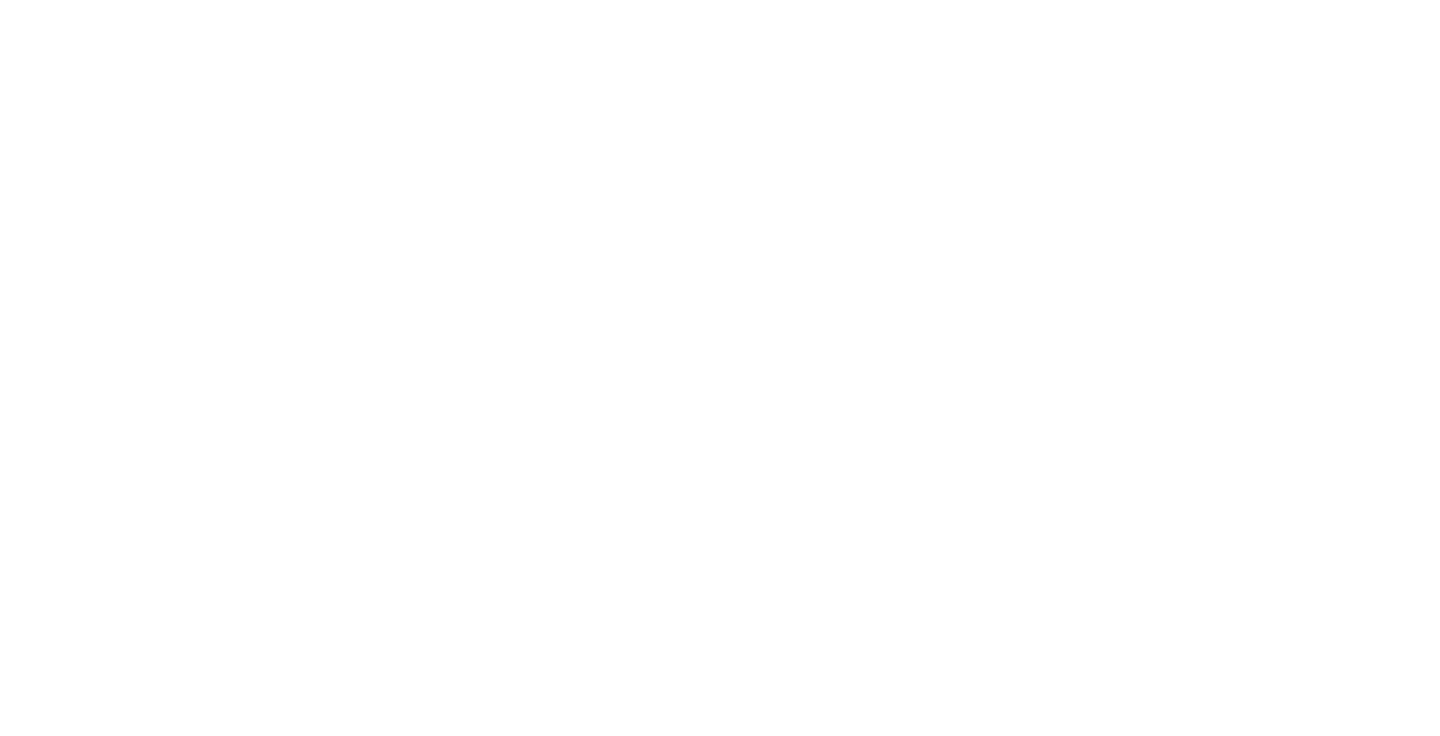 scroll, scrollTop: 0, scrollLeft: 0, axis: both 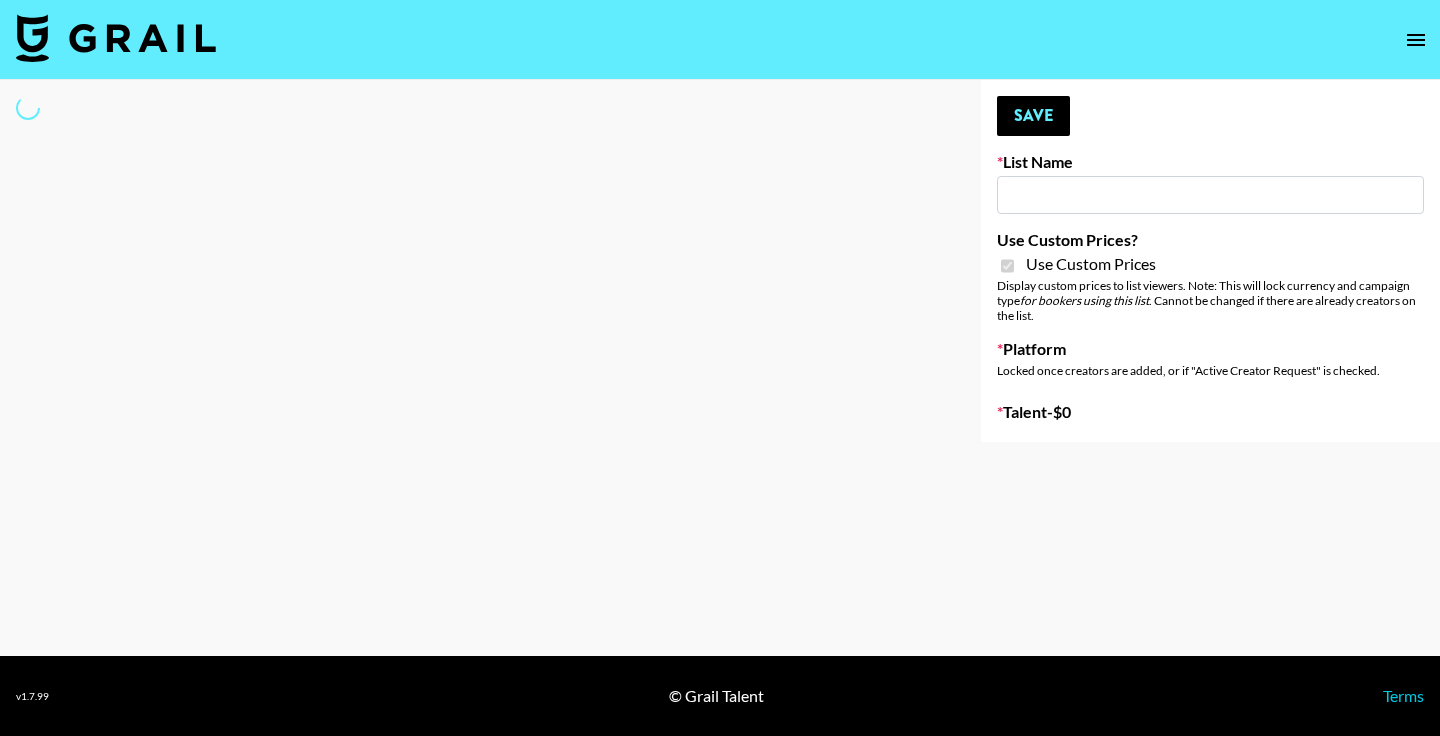 type on "Lip Liner Stain (8th Aug)" 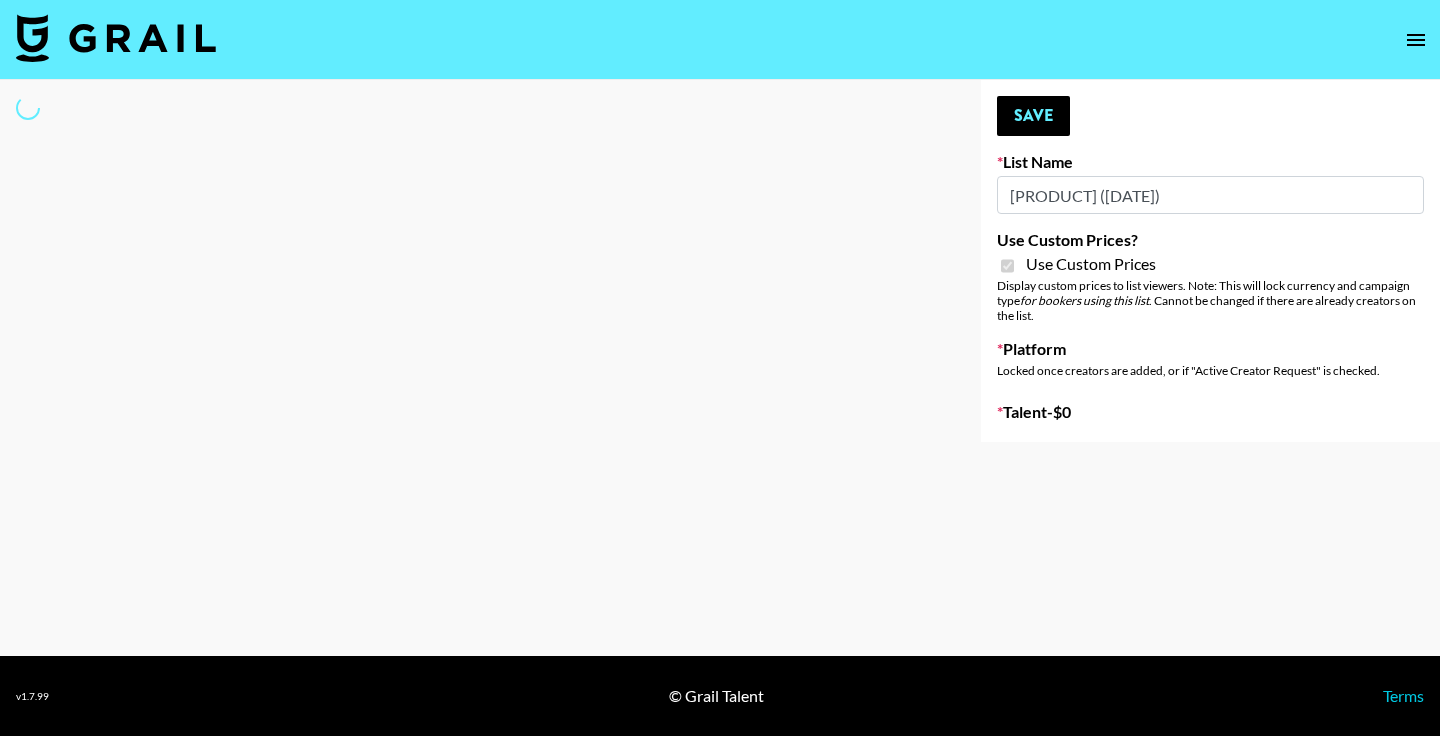 select on "Brand" 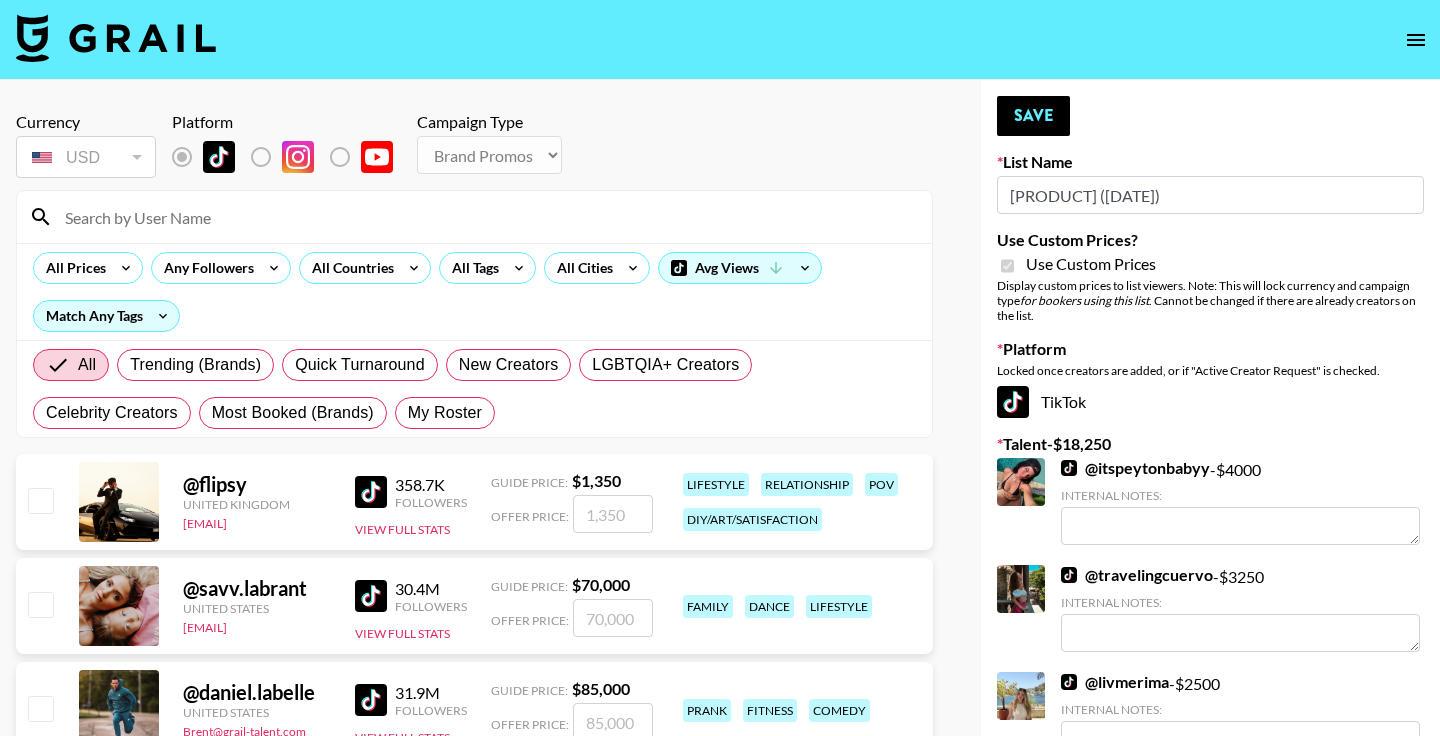 click at bounding box center (486, 217) 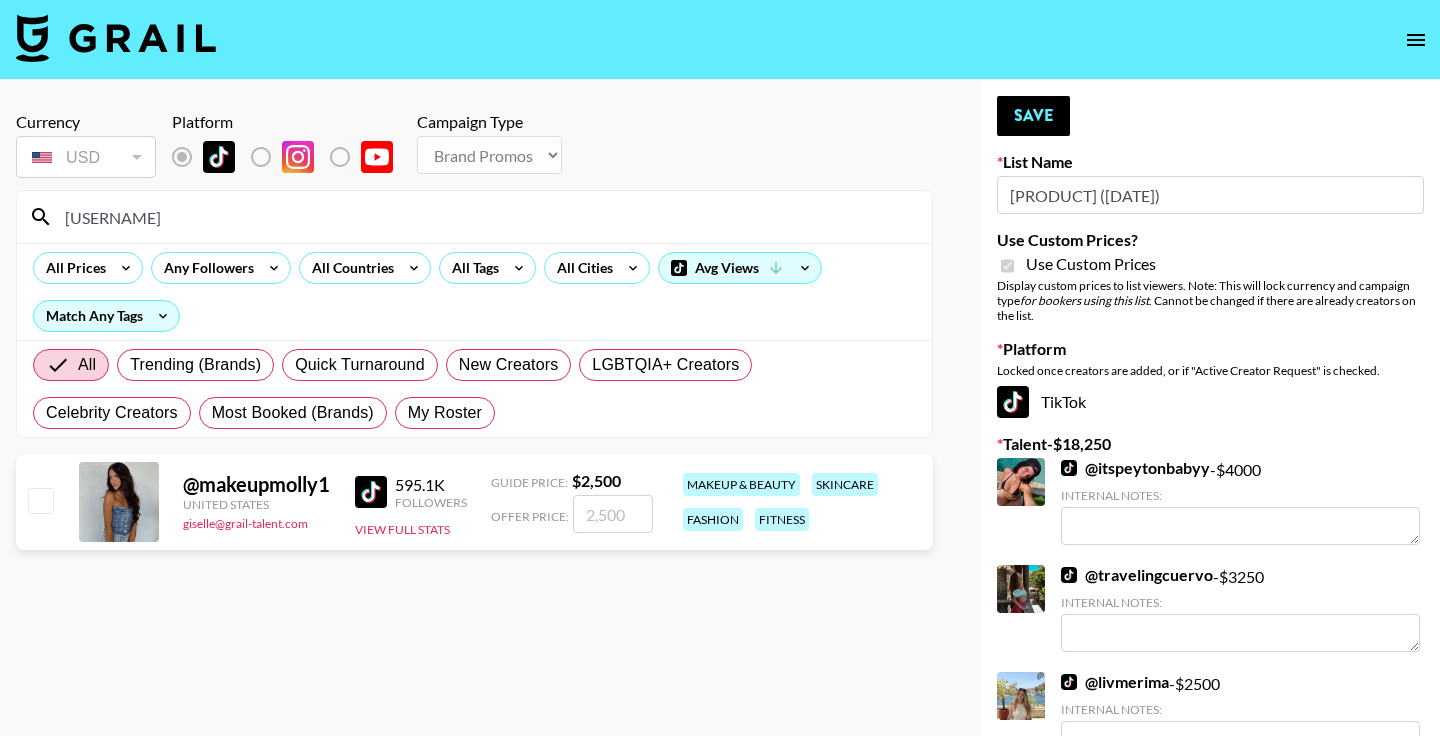 type on "makeupmoll" 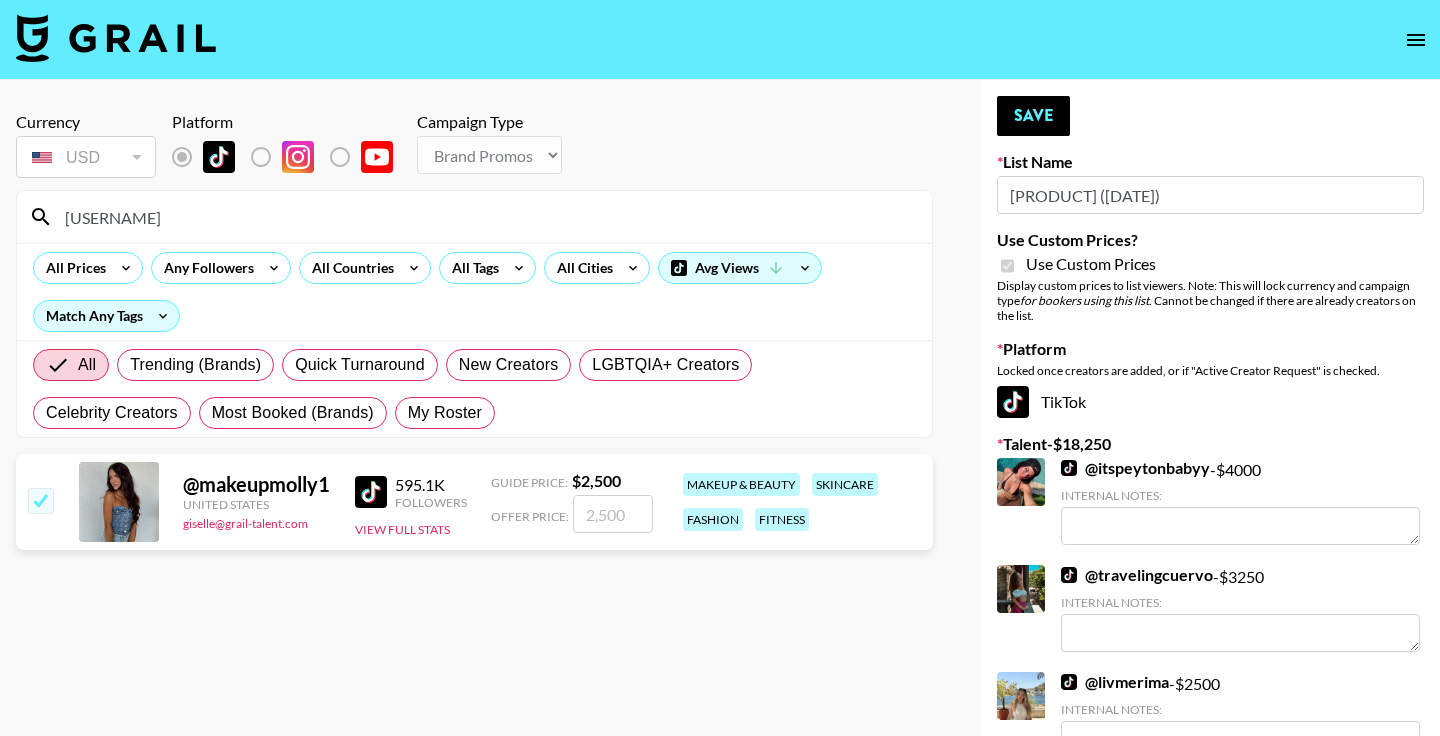 checkbox on "true" 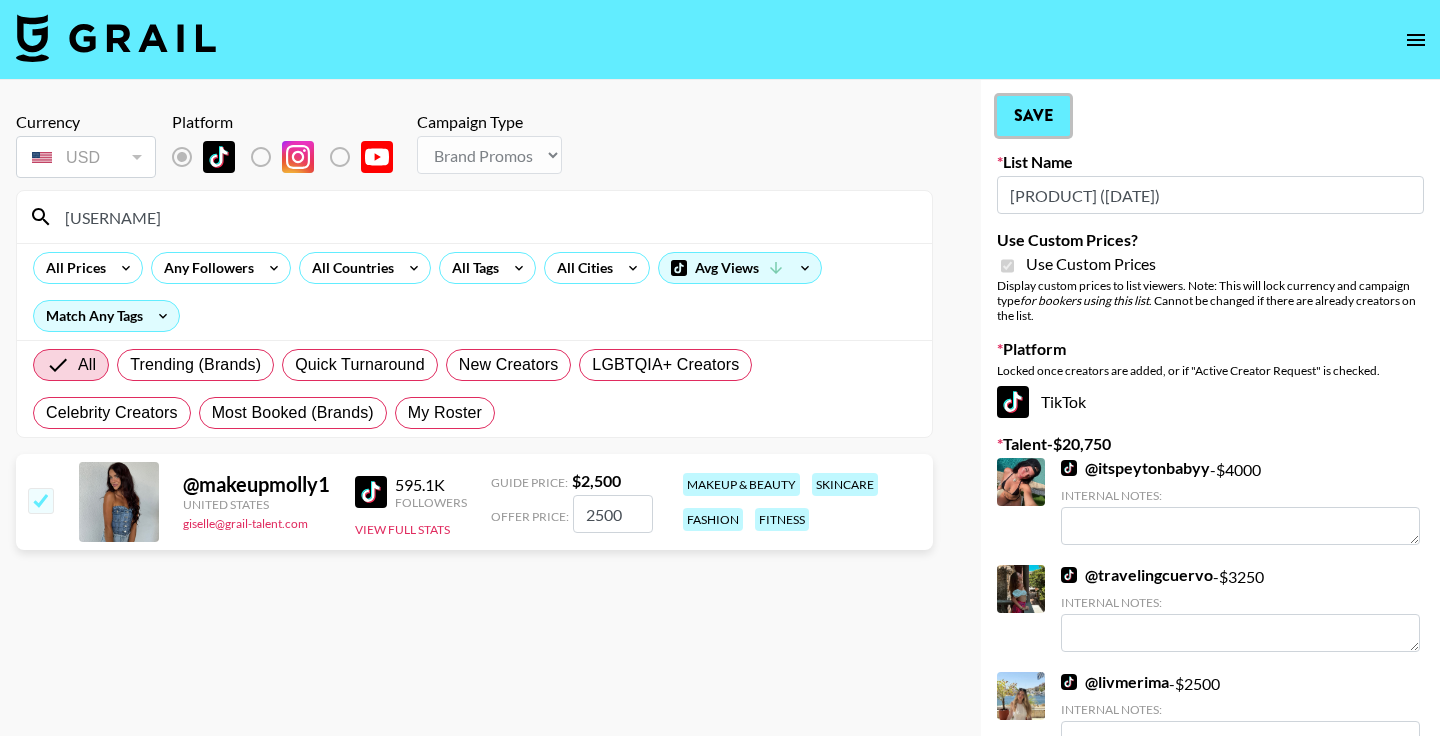 click on "Save" at bounding box center [1033, 116] 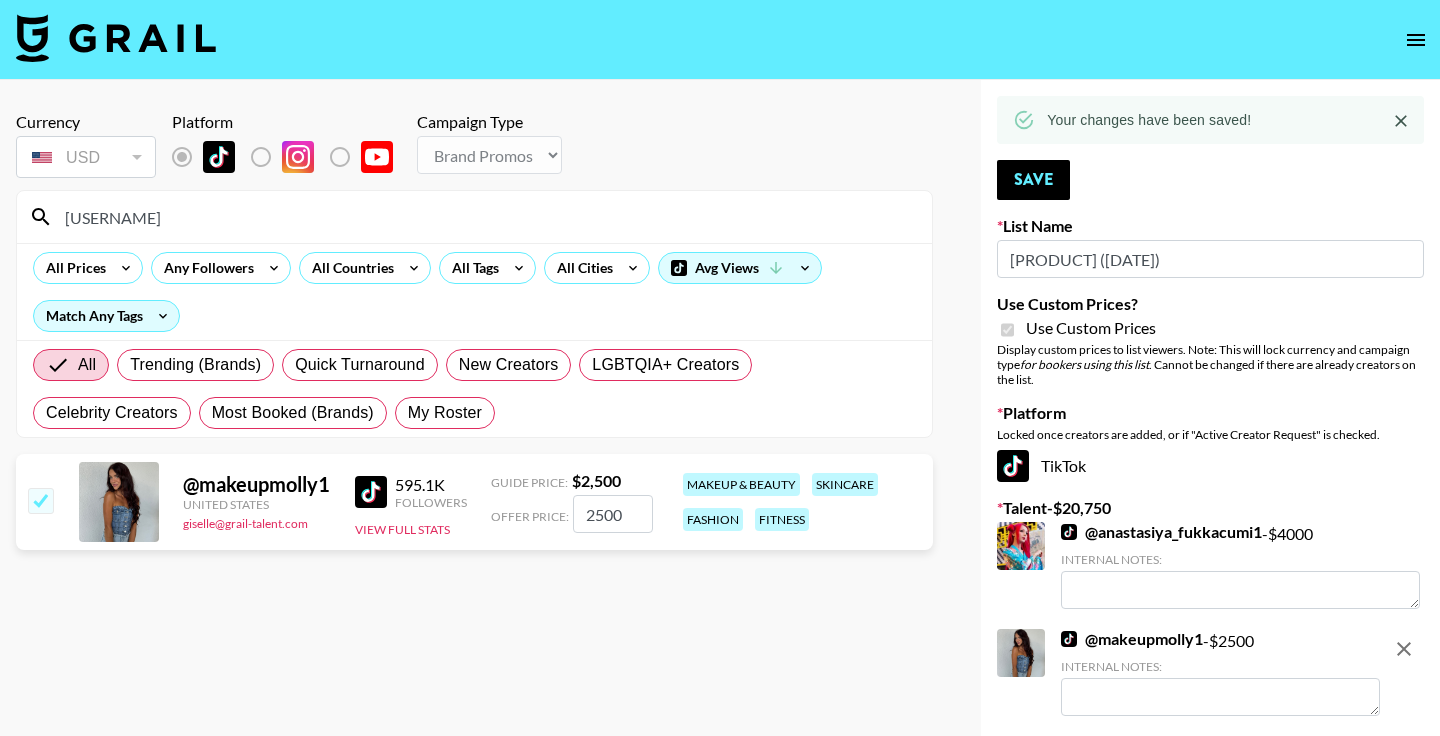 click on "makeupmoll" at bounding box center (486, 217) 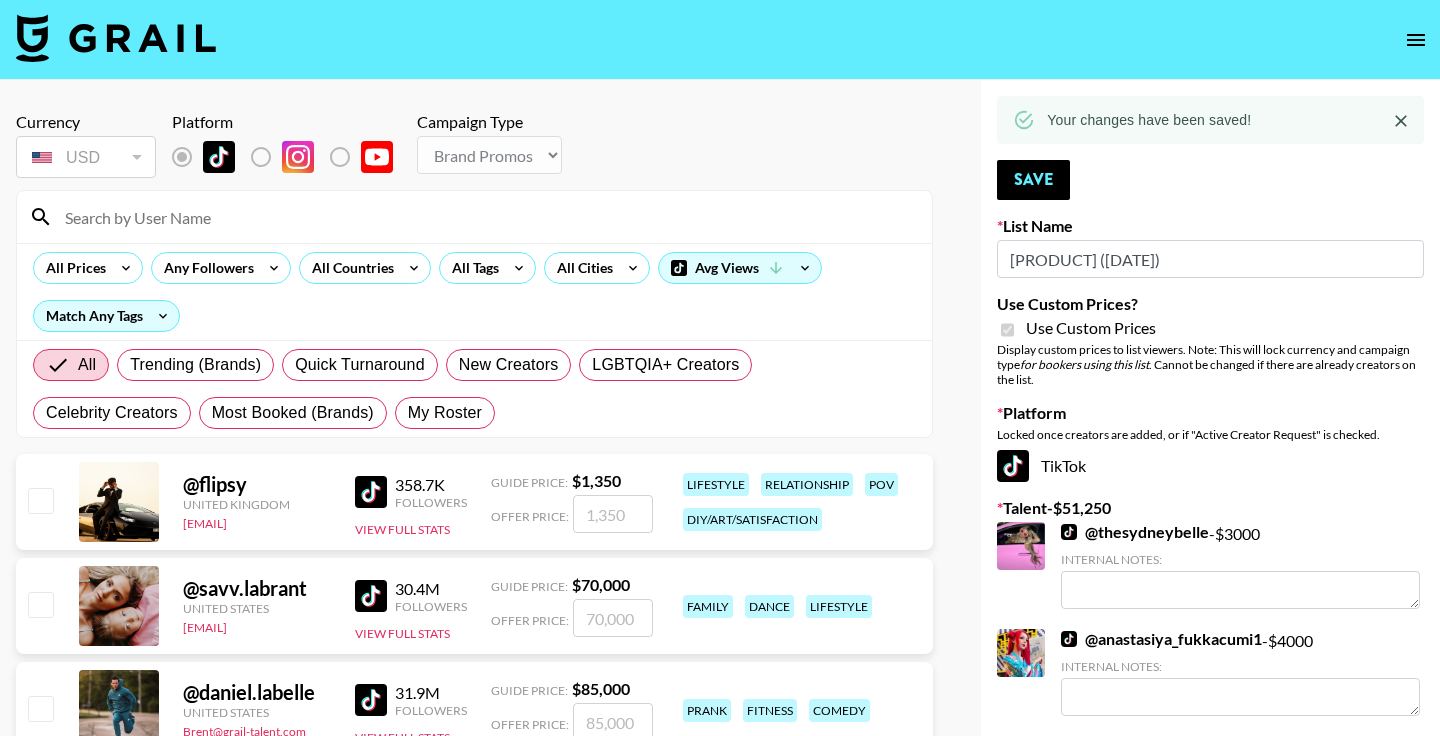 type 